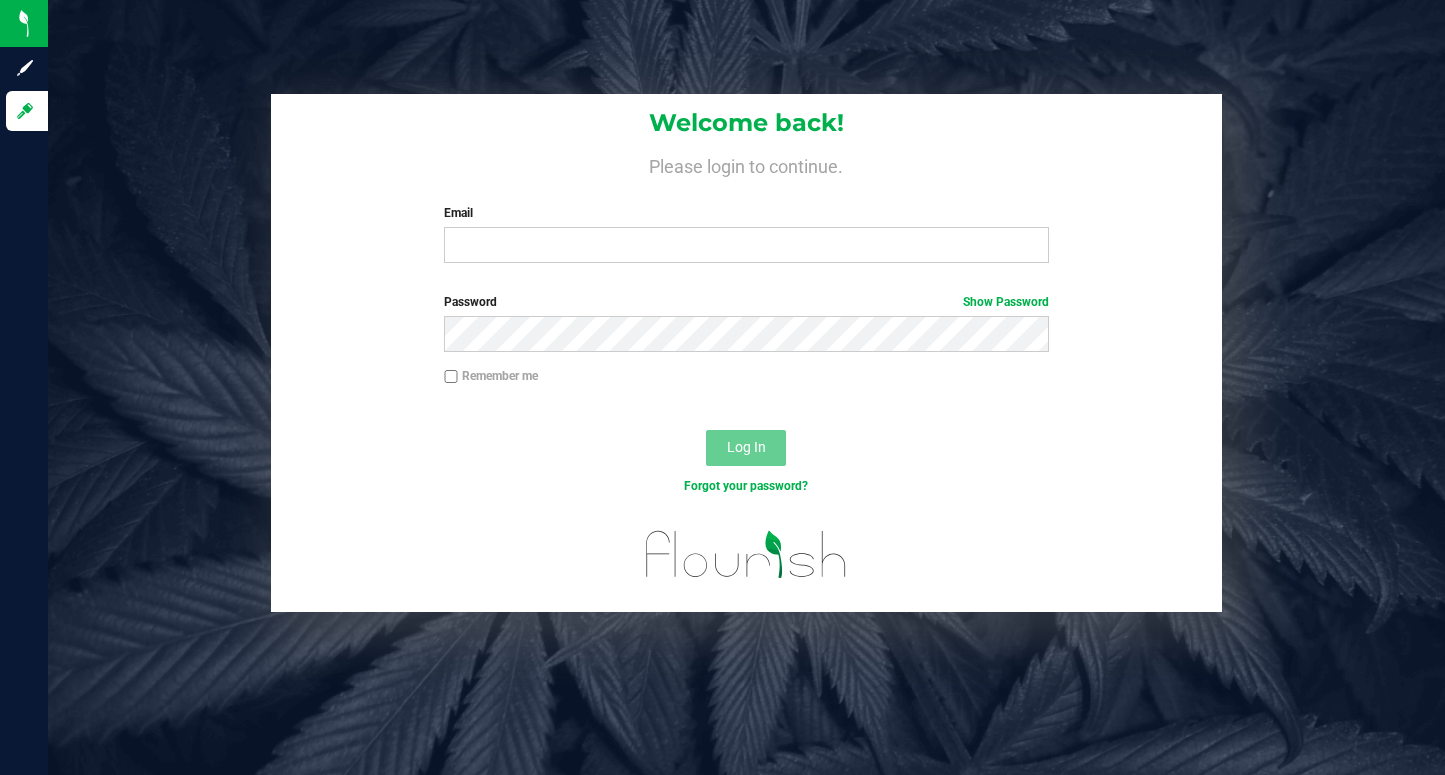 scroll, scrollTop: 0, scrollLeft: 0, axis: both 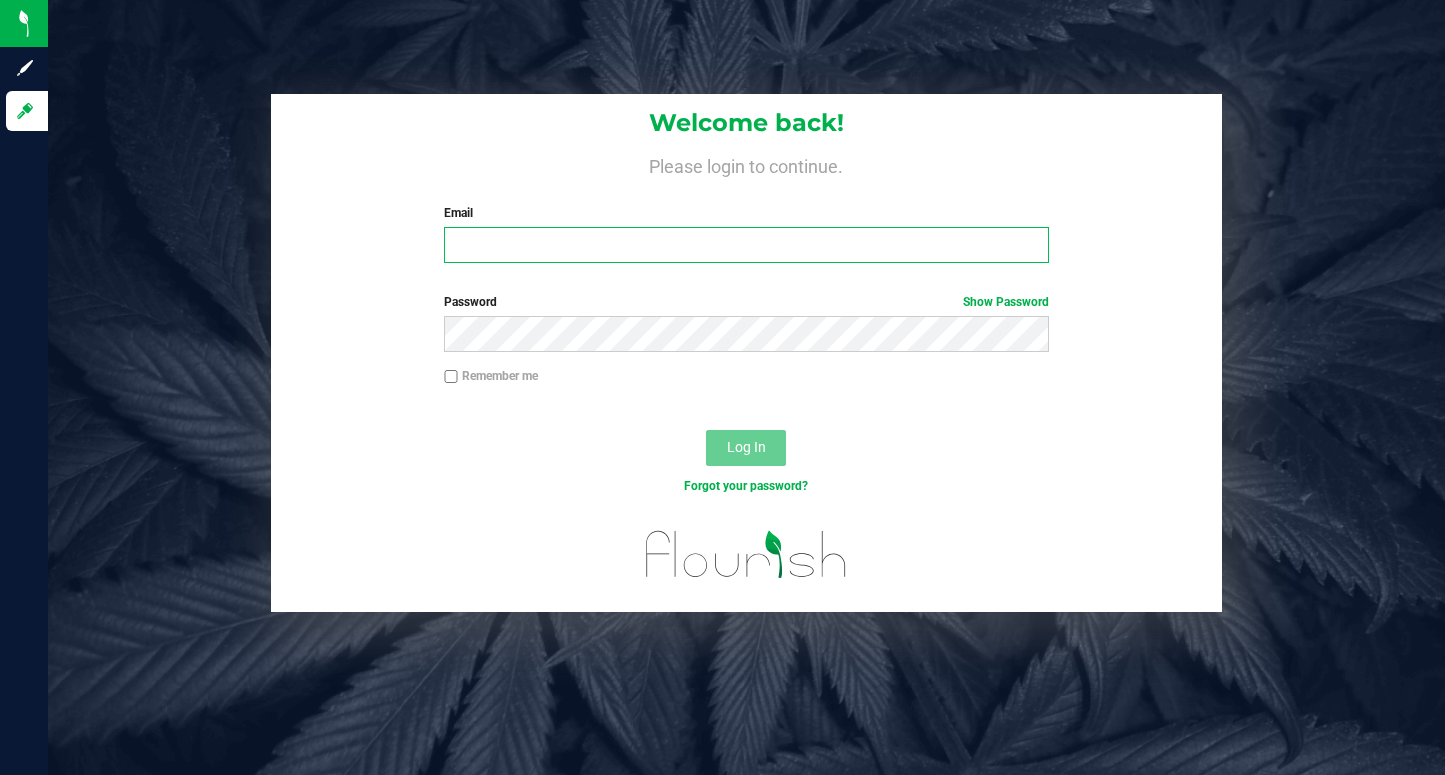 type on "[EMAIL]" 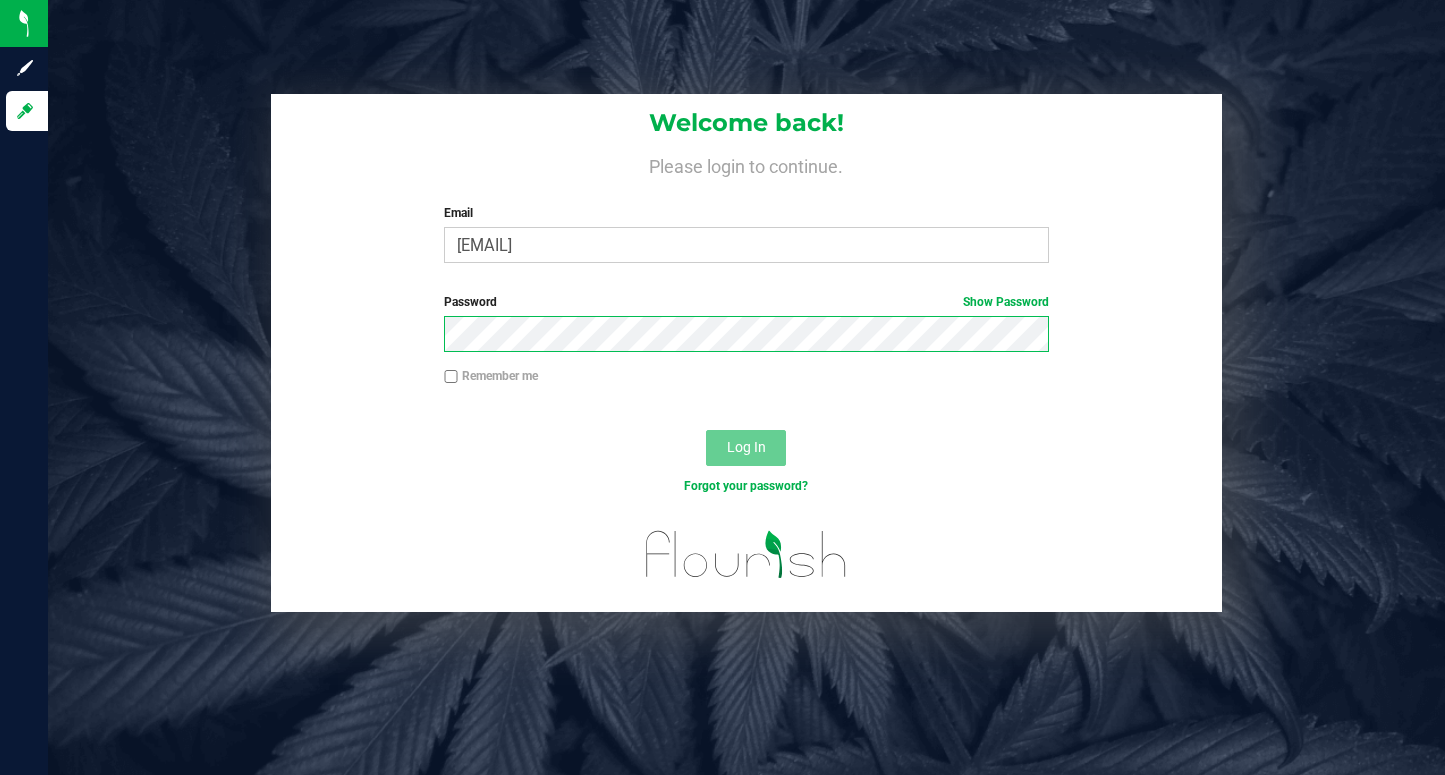 click on "Log In" at bounding box center [746, 448] 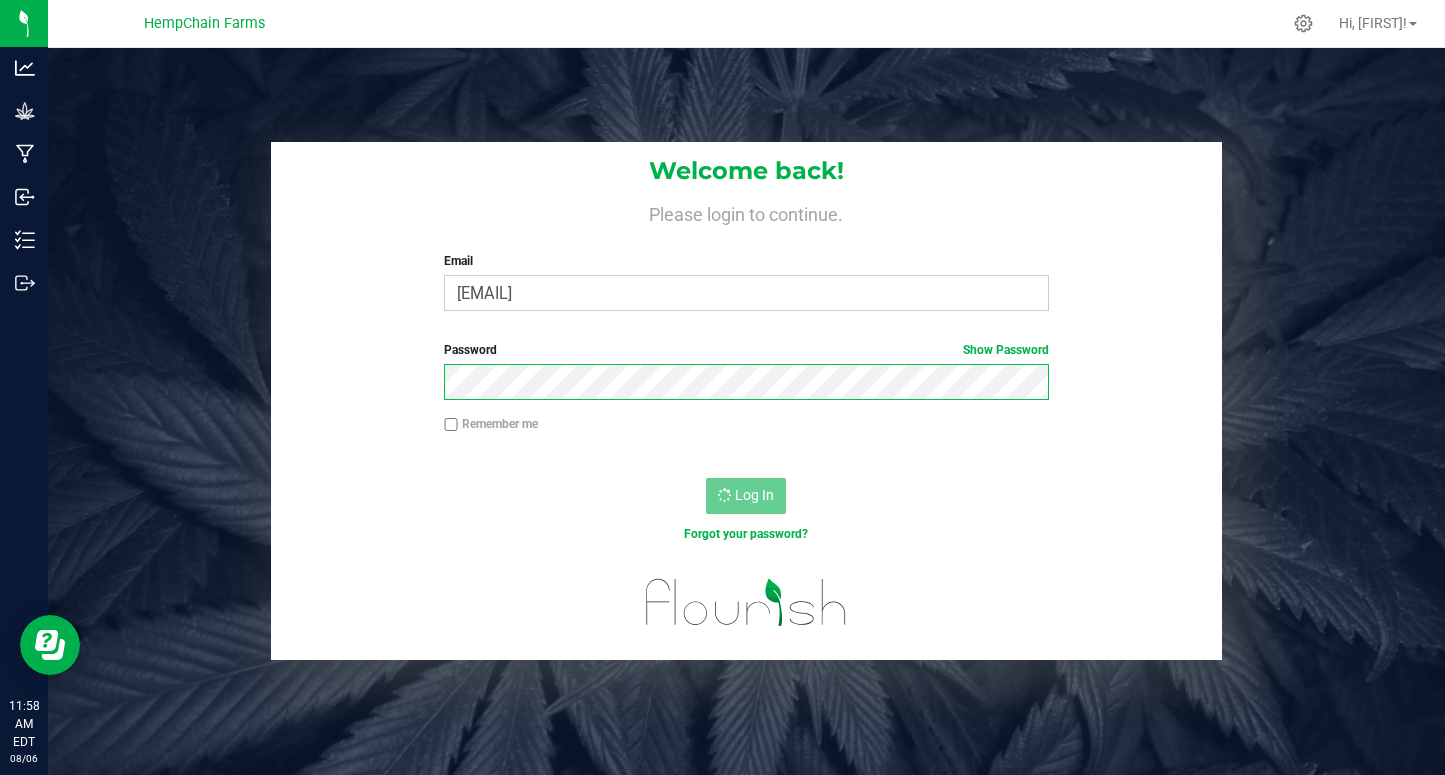 scroll, scrollTop: 0, scrollLeft: 0, axis: both 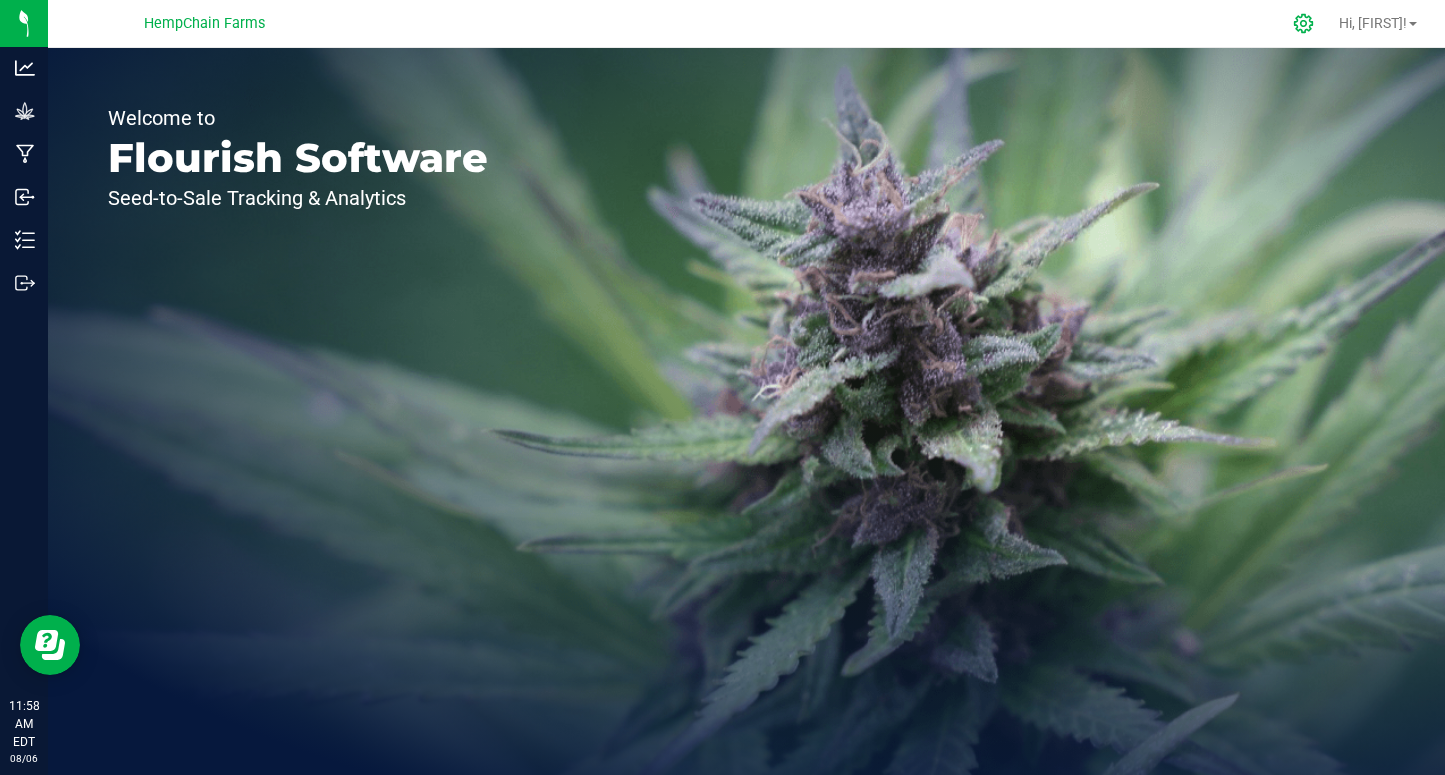 click 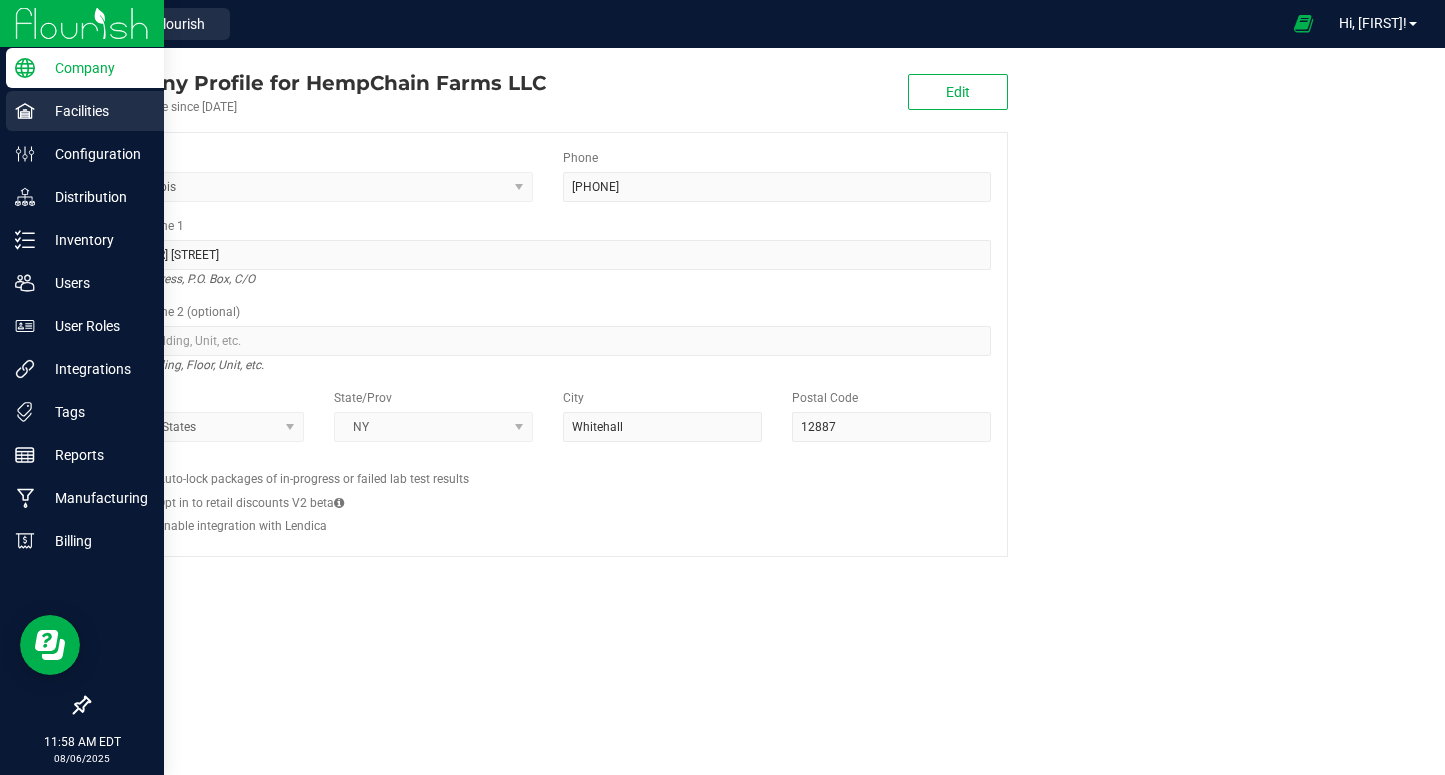 click on "Facilities" at bounding box center (95, 111) 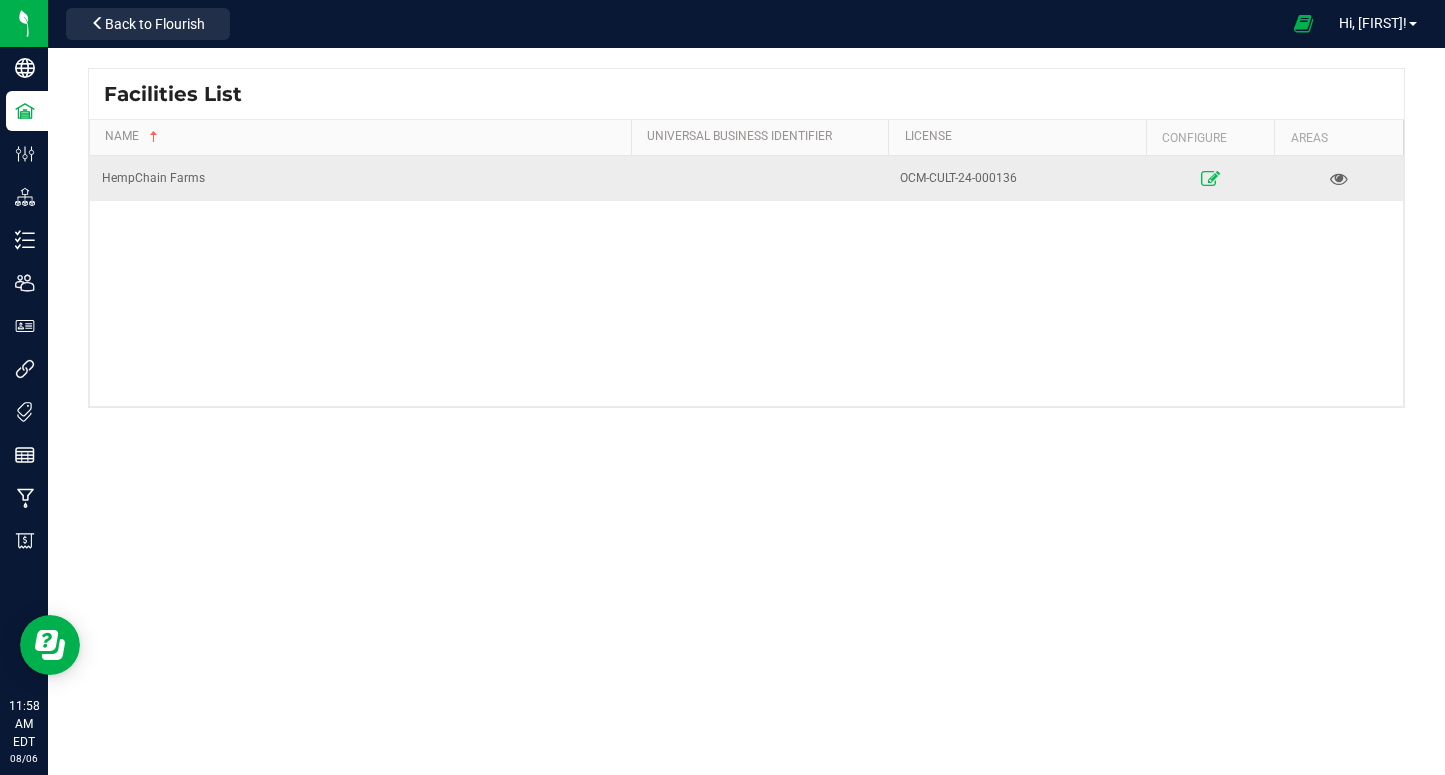 click at bounding box center (1210, 178) 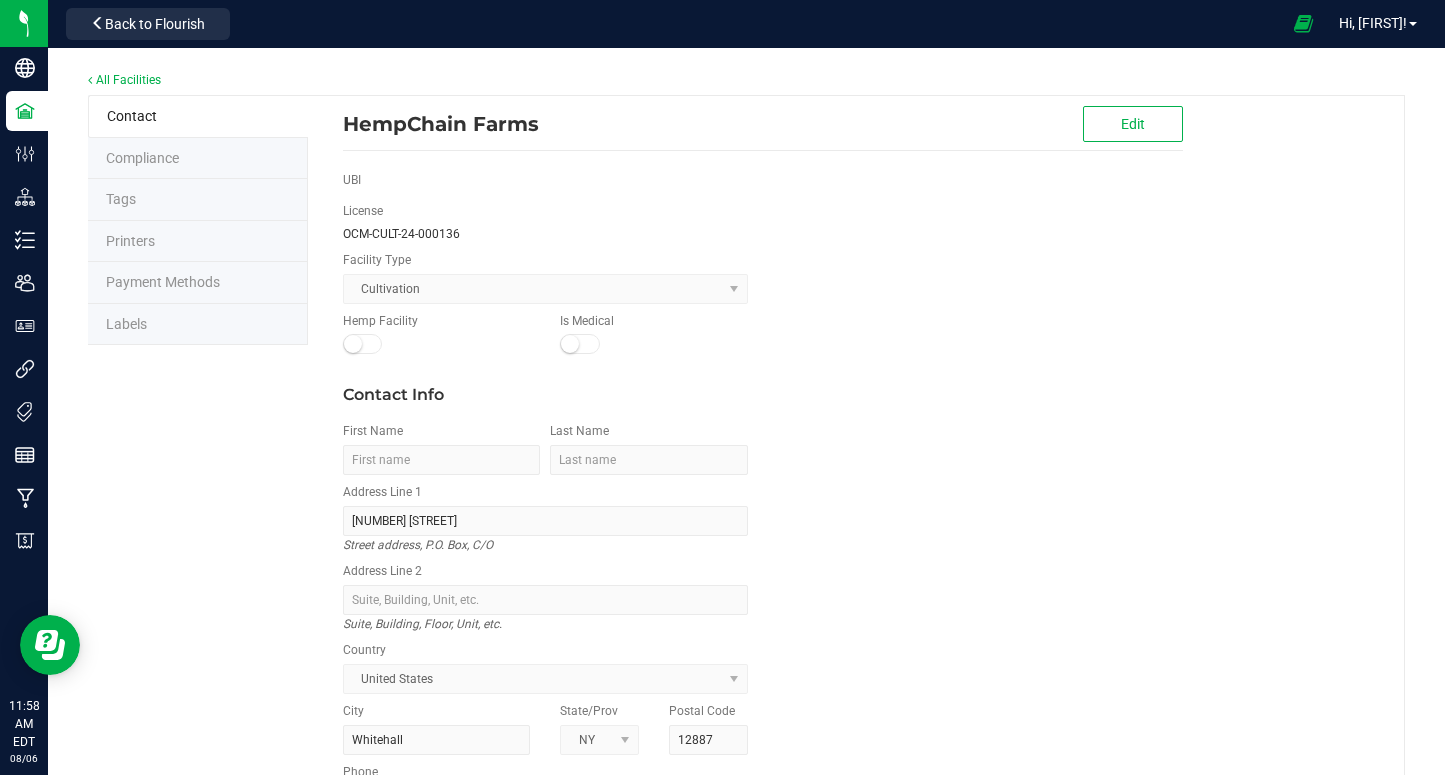 click on "Labels" at bounding box center (198, 325) 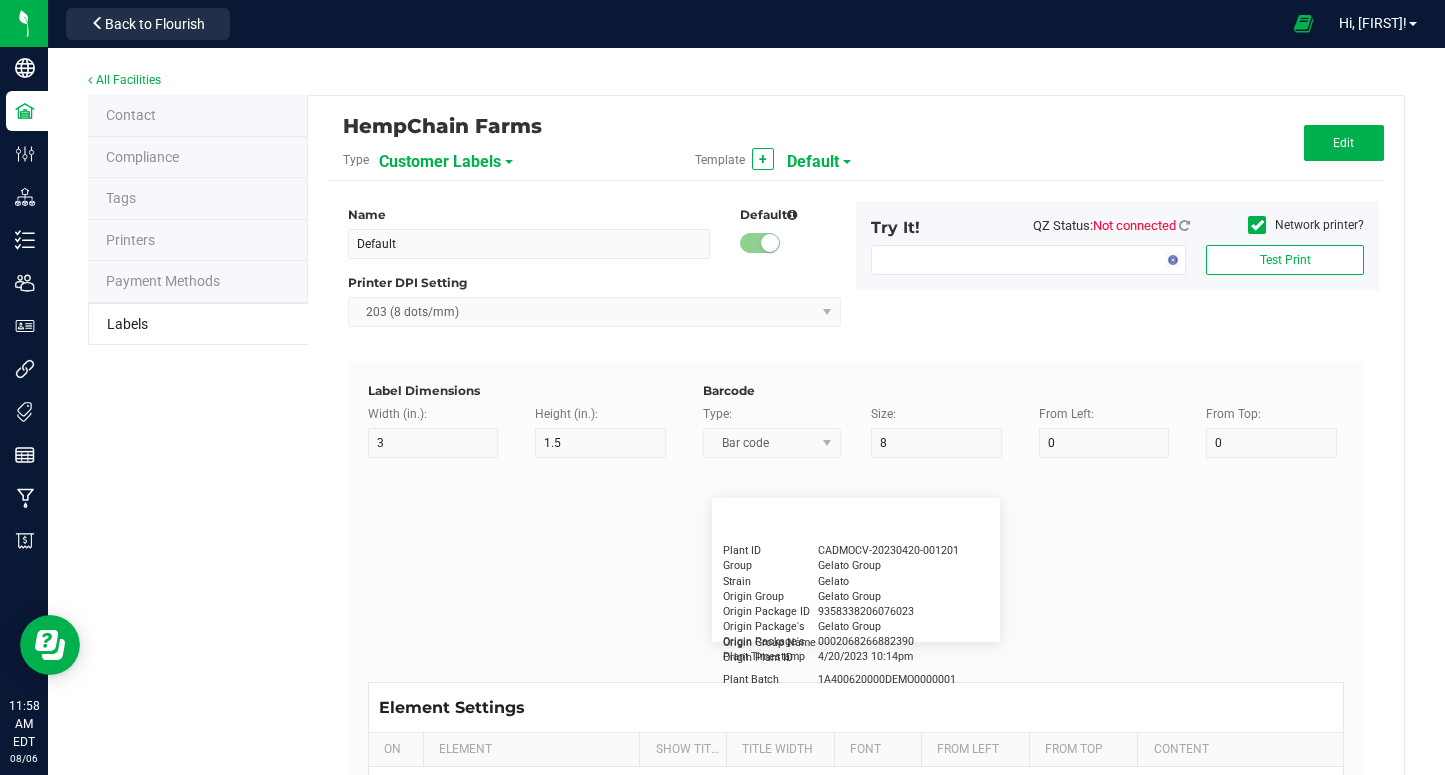 type on "2.25" 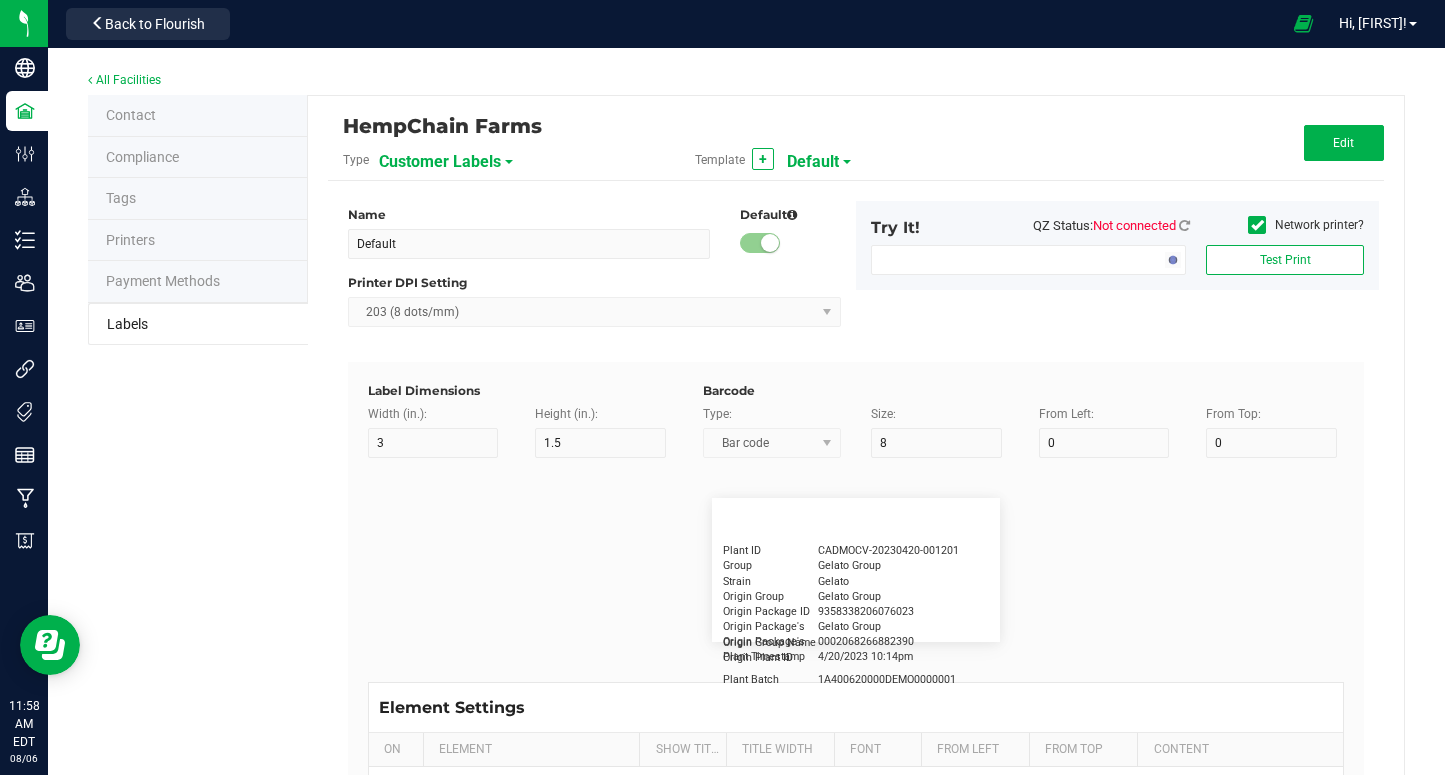 type on "1.25" 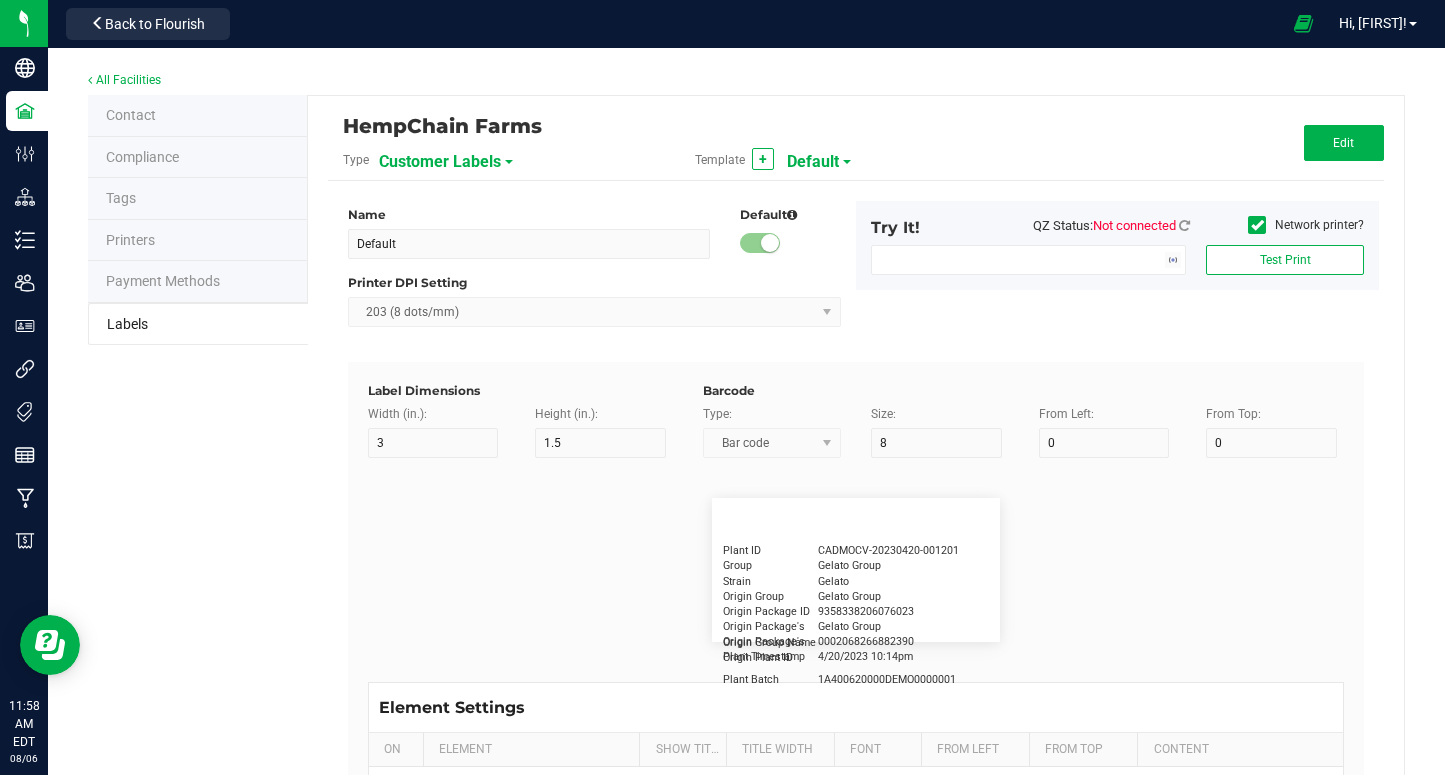 type on "20" 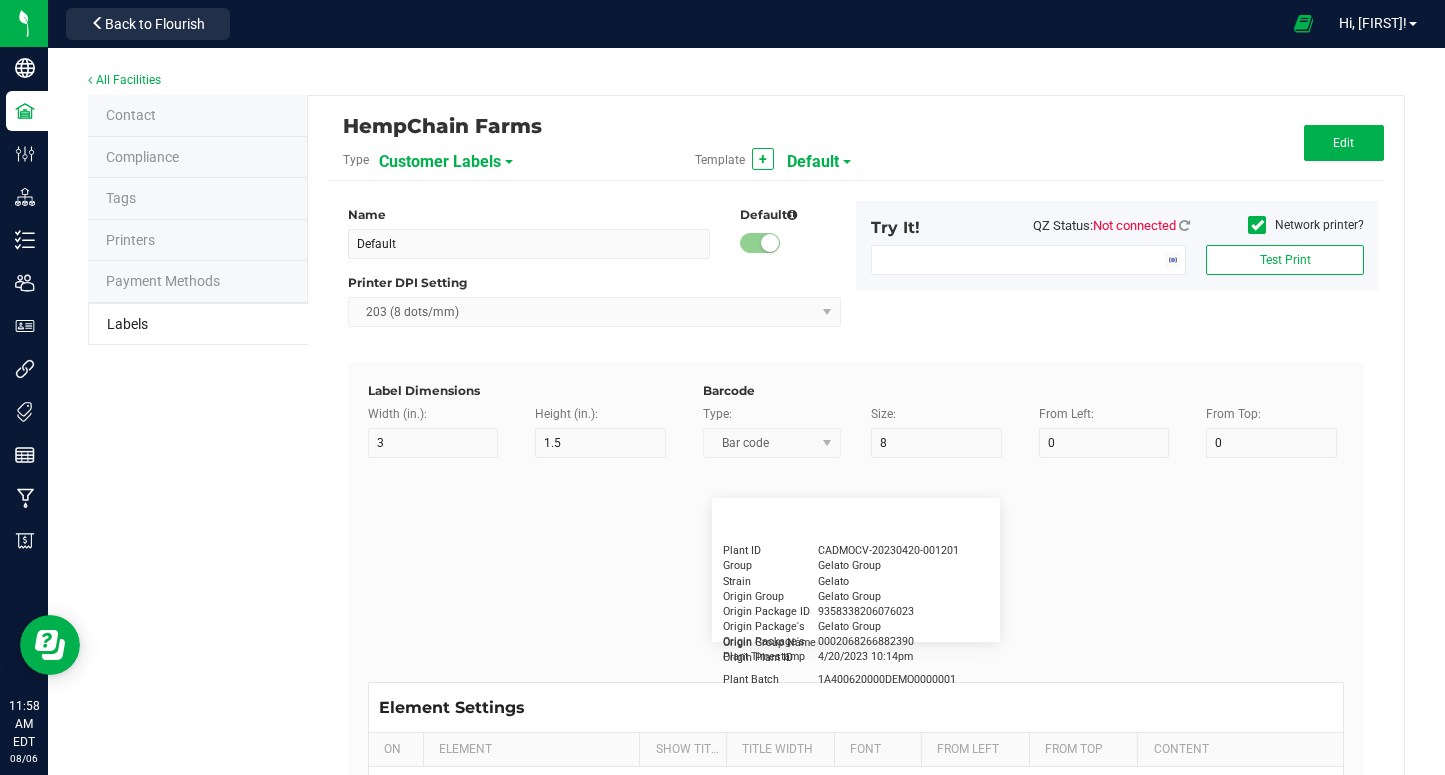 type on "5" 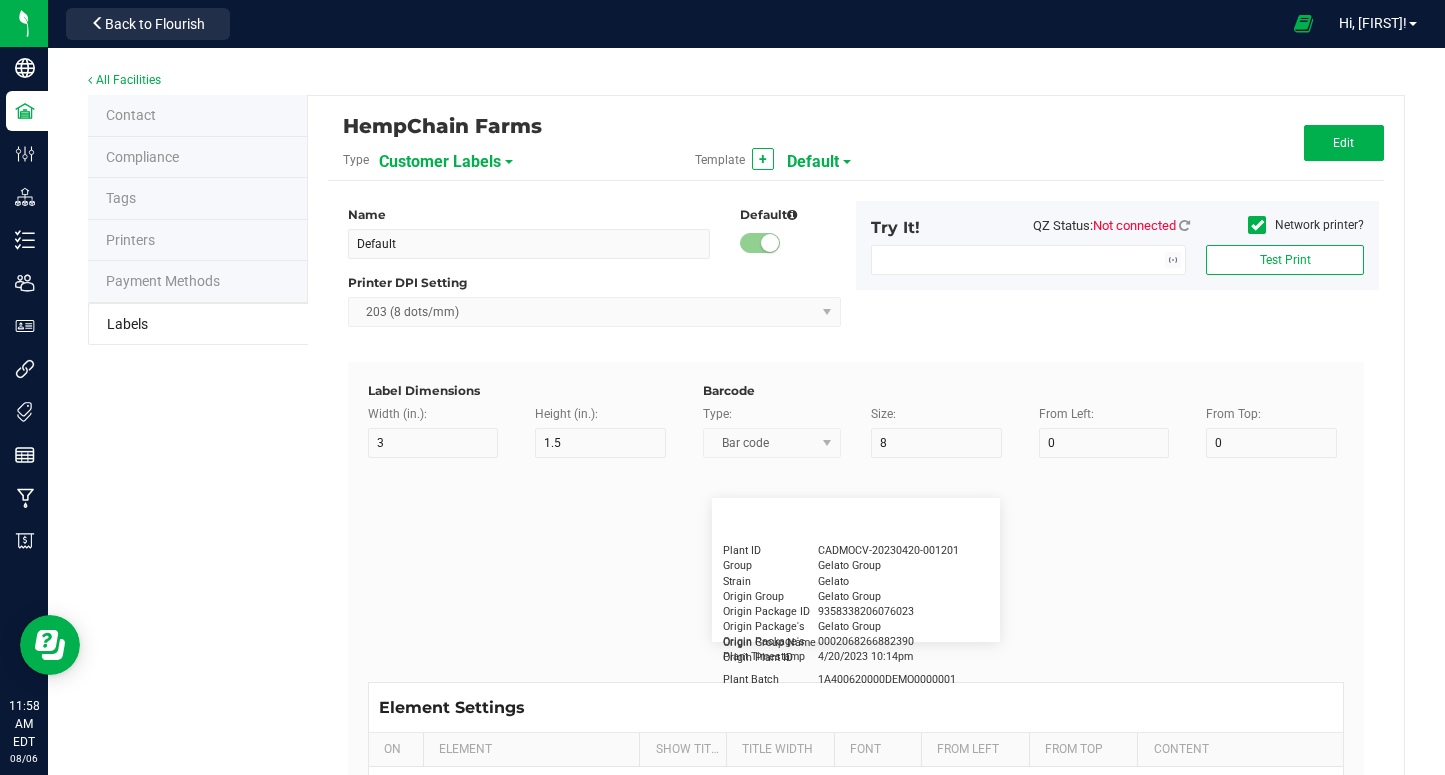 type on "Customer" 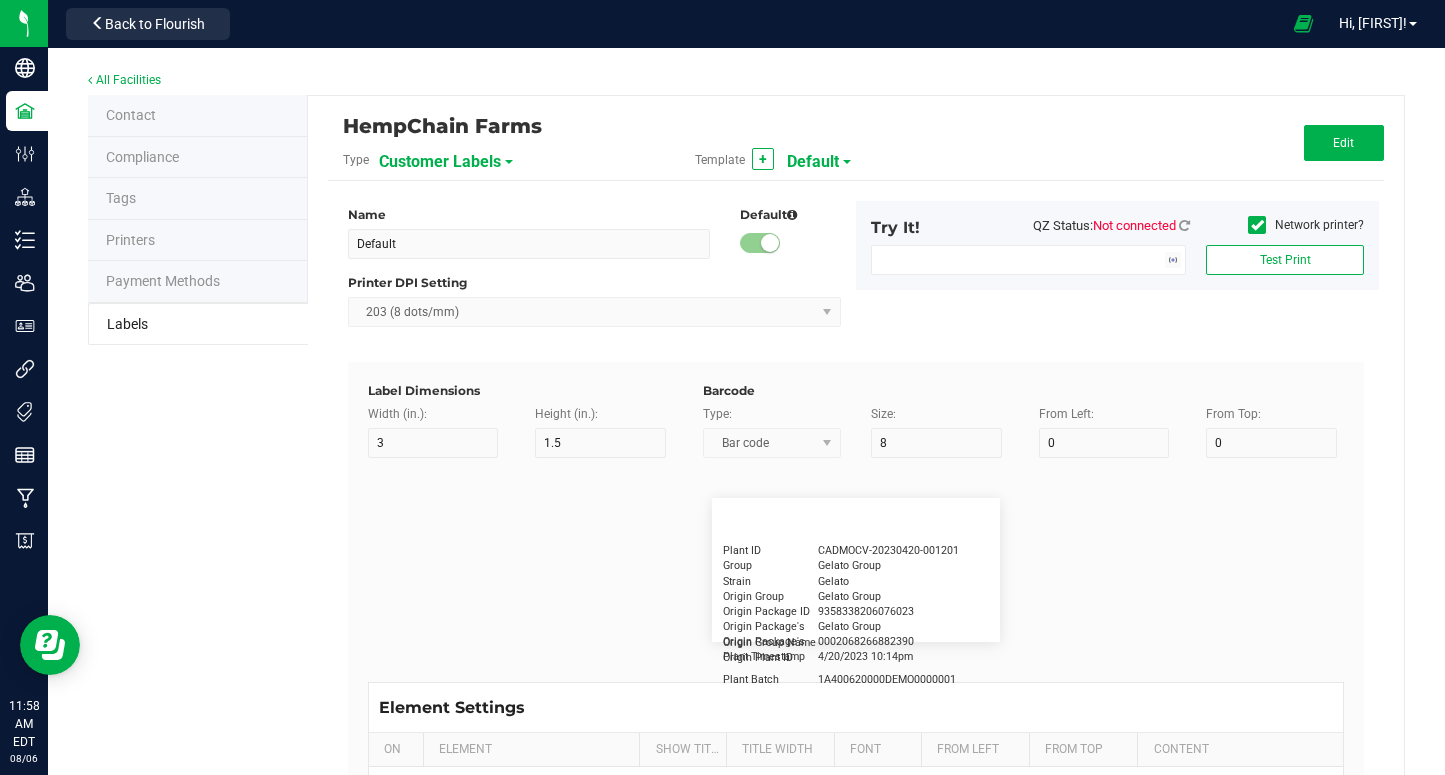 type on "15" 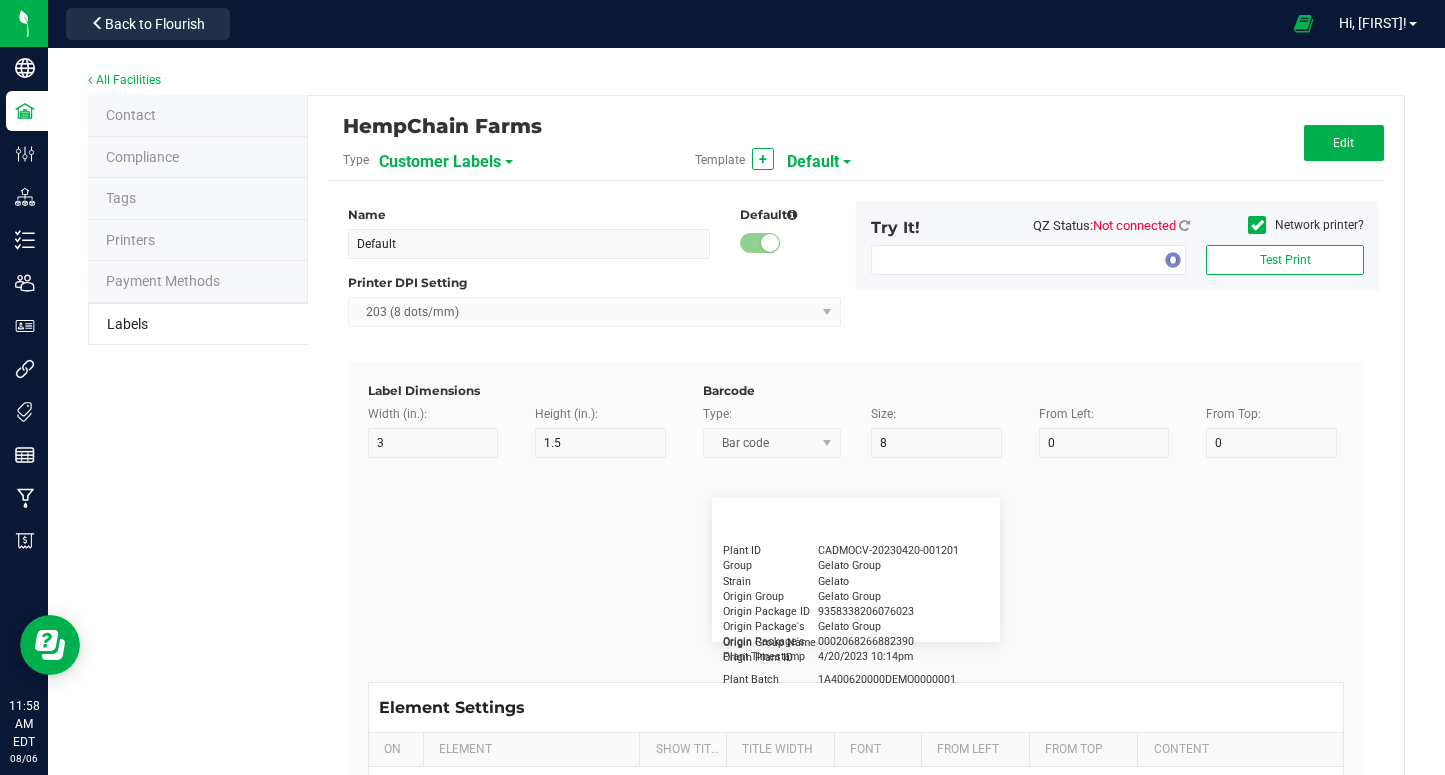 type on "5" 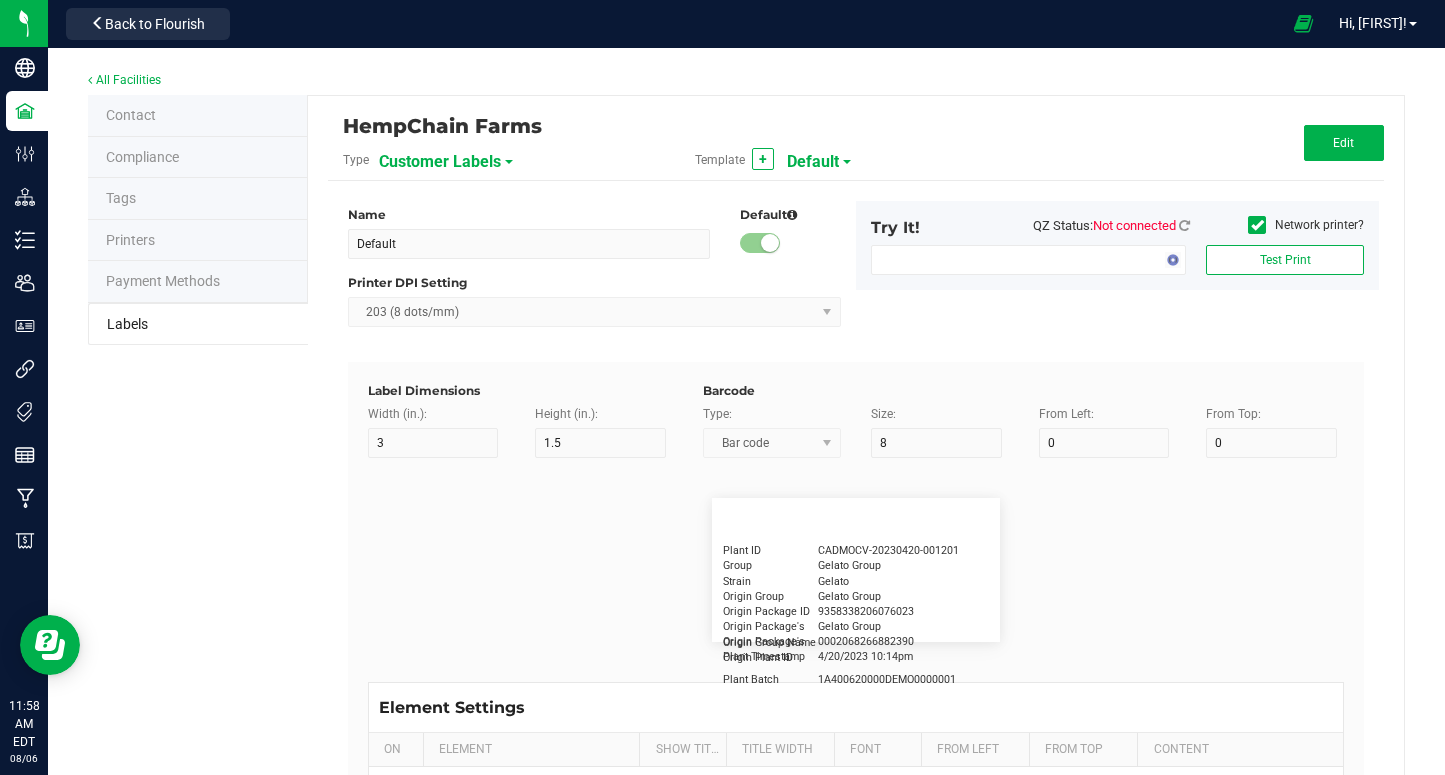 type on "5" 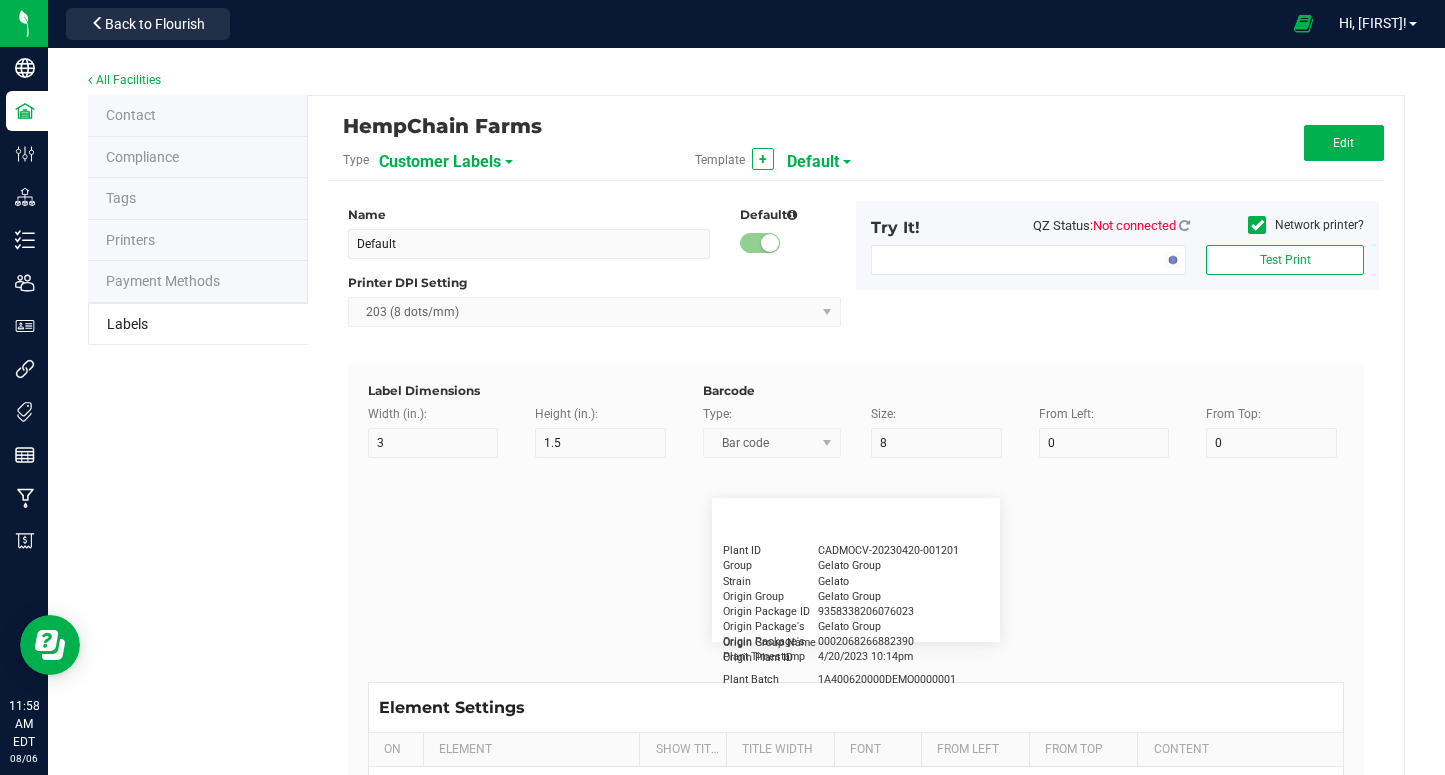 type on "[FIRST] [LAST]" 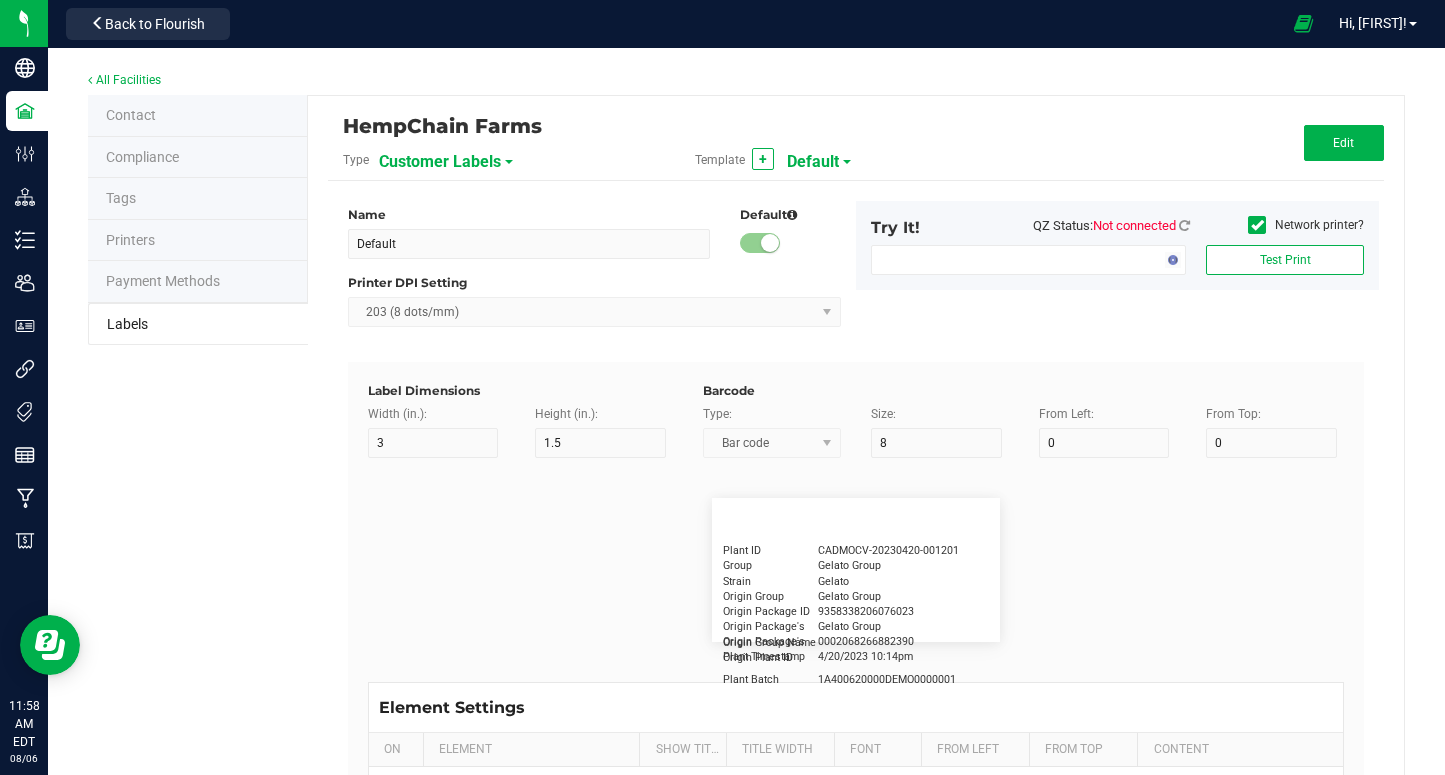 type on "Product" 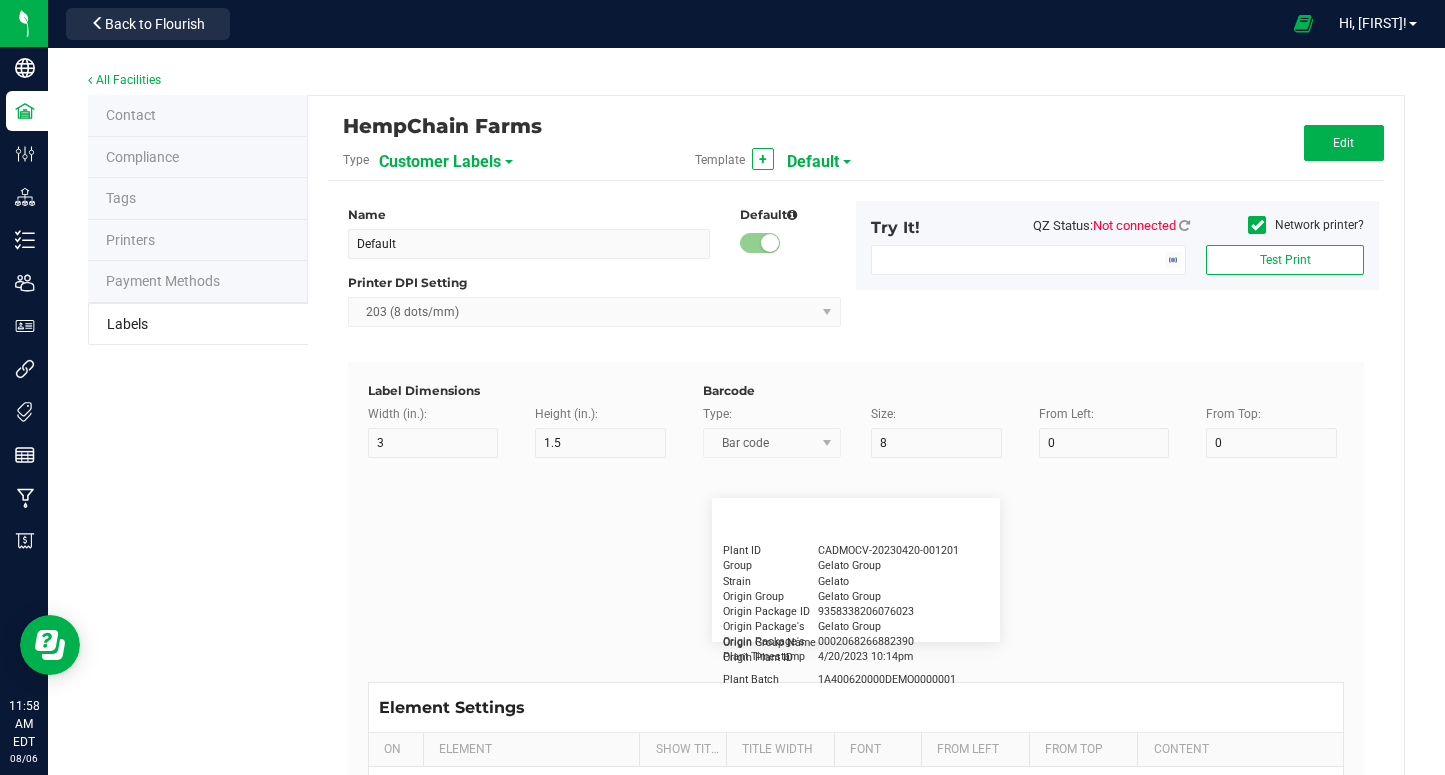 type on "5" 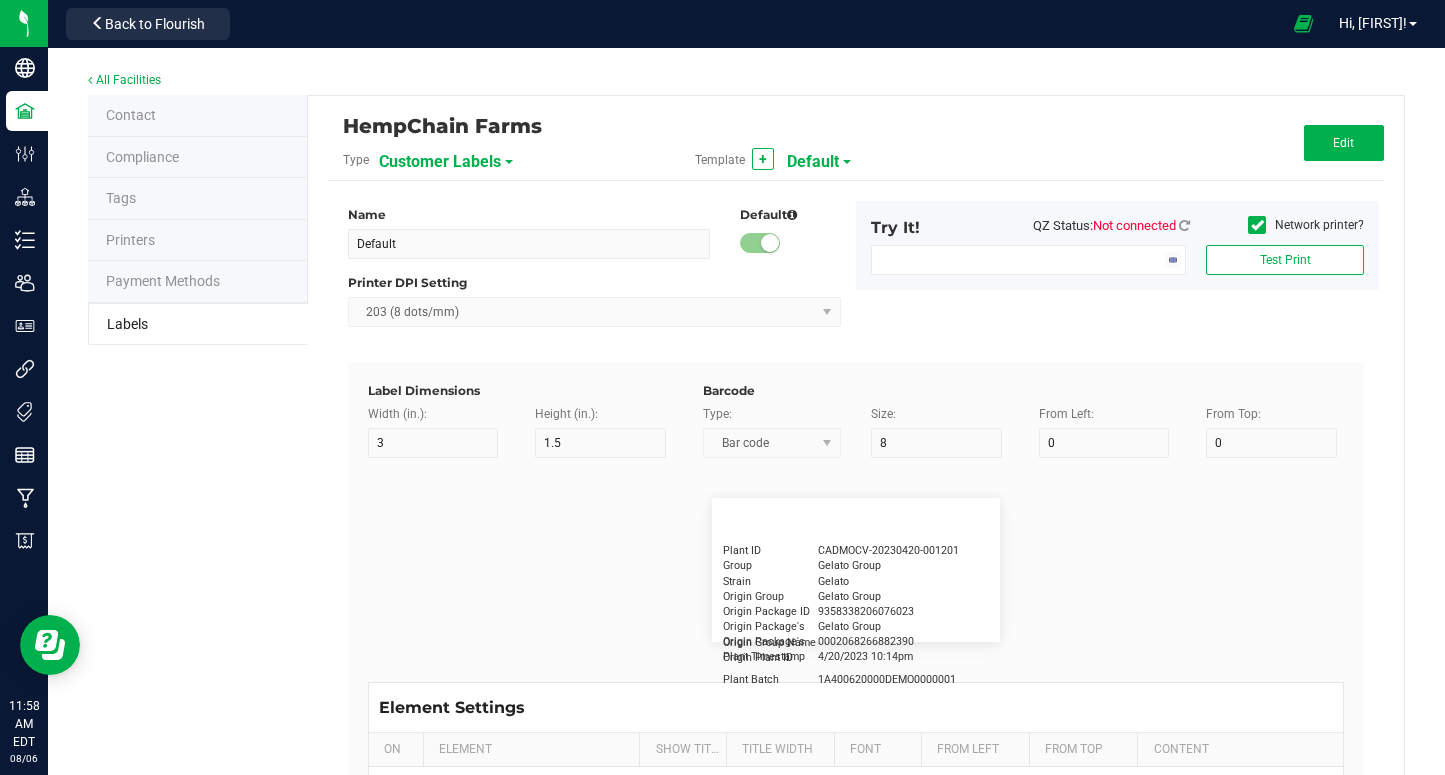 type on "10" 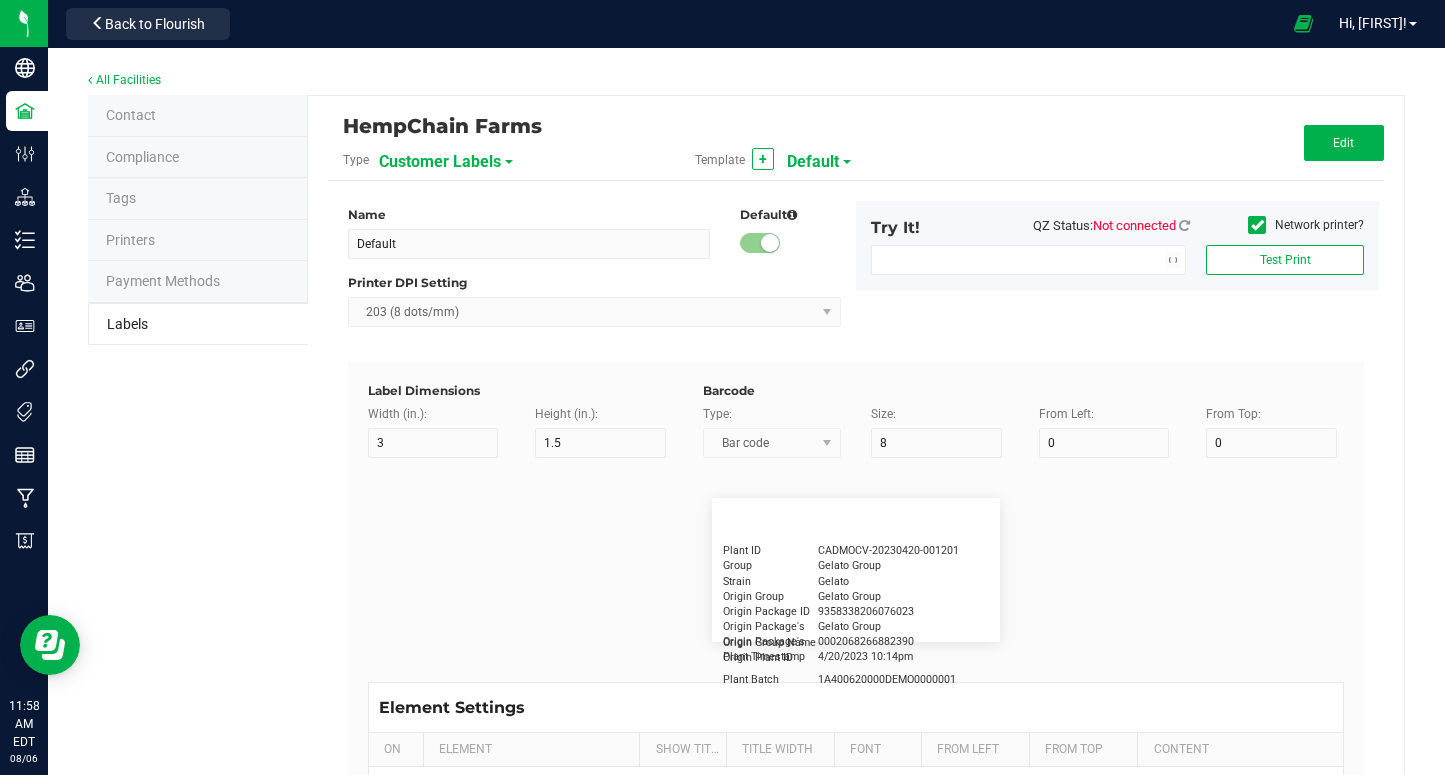type on "GSC Oil Tincture" 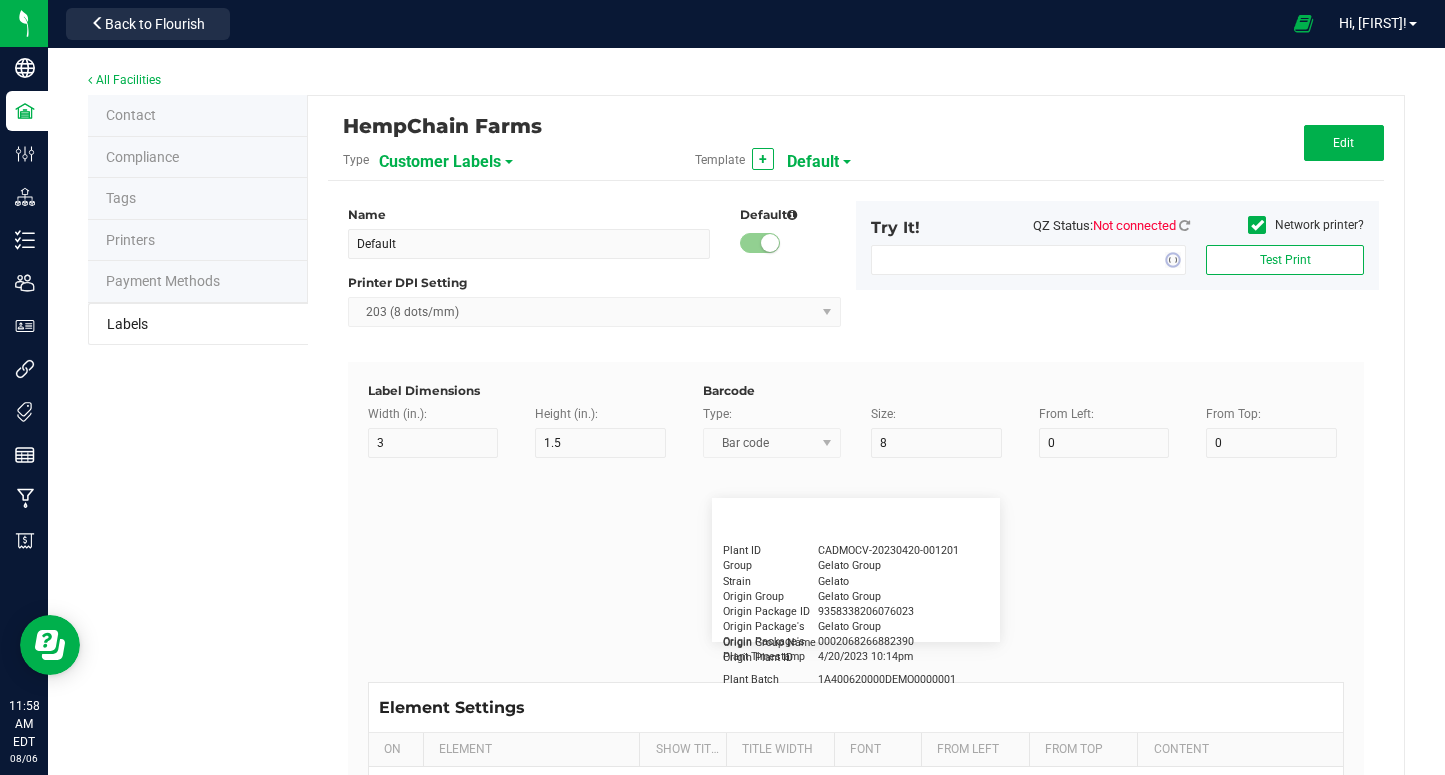 type on "Qty" 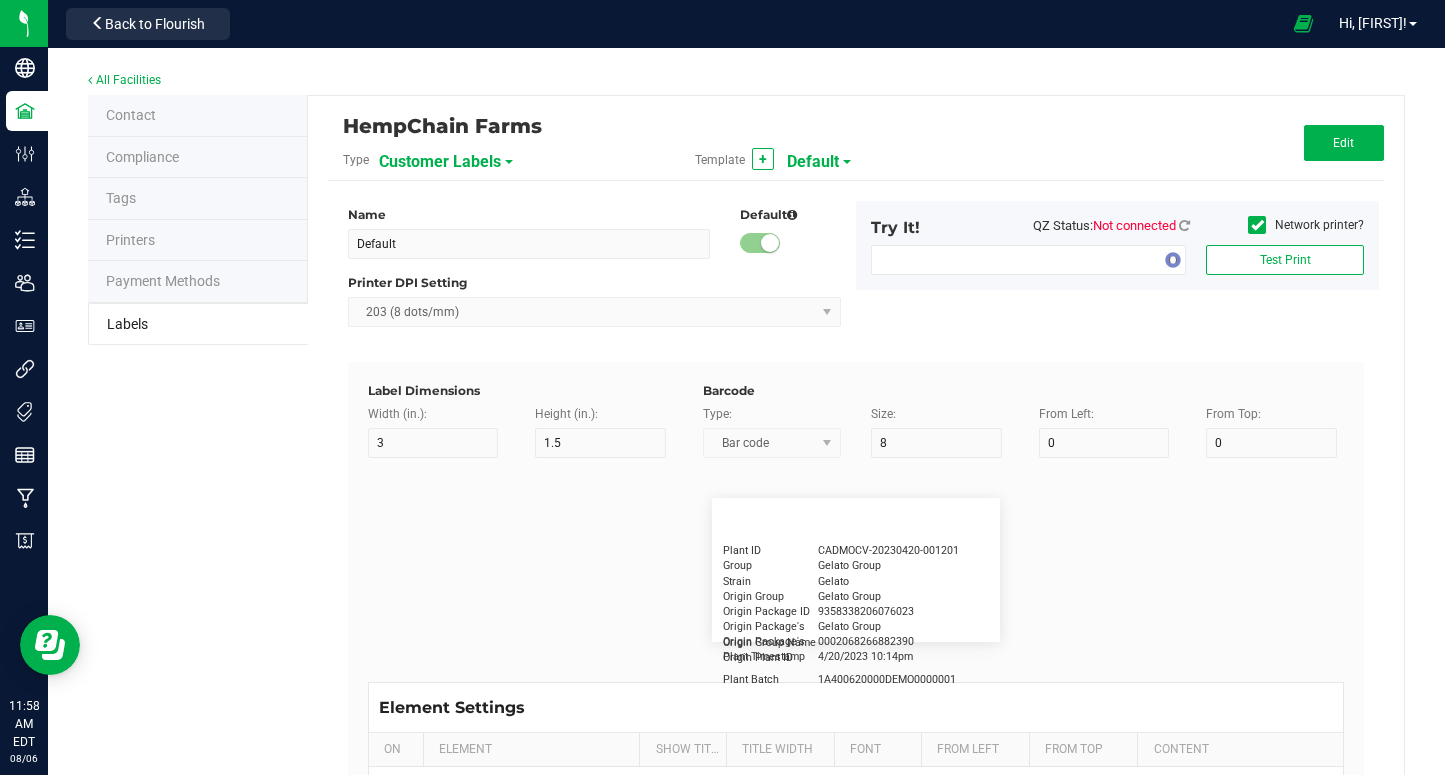 type on "5" 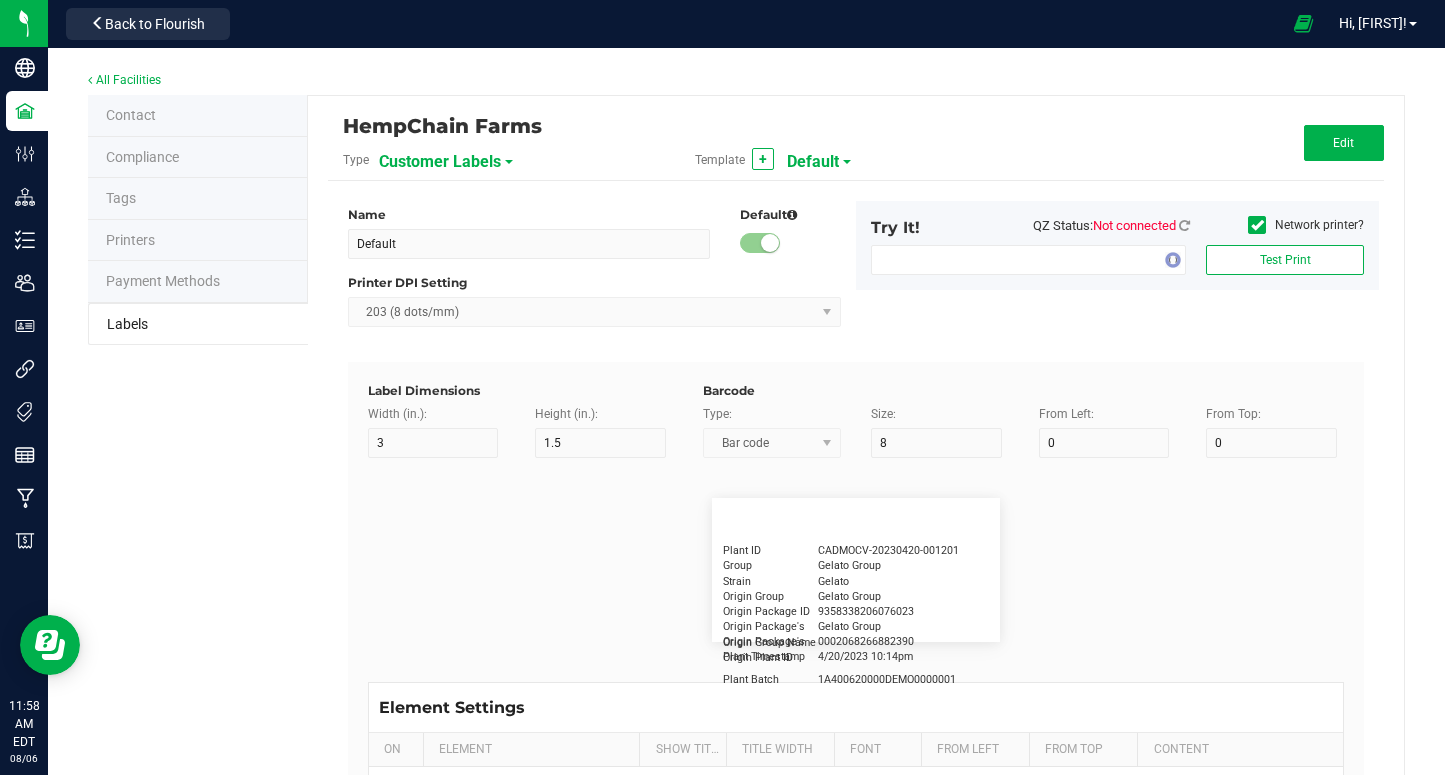 type on "15" 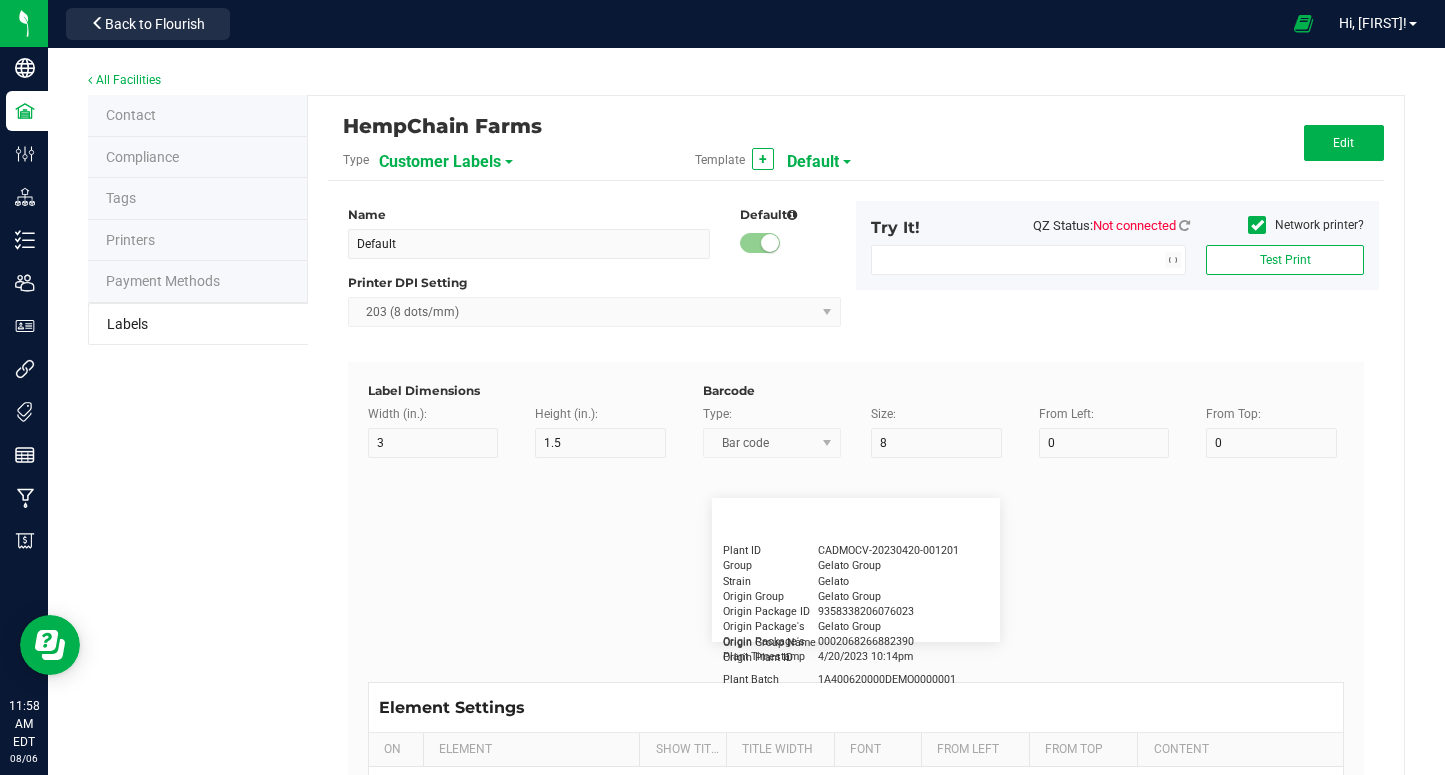 type on "3 ea" 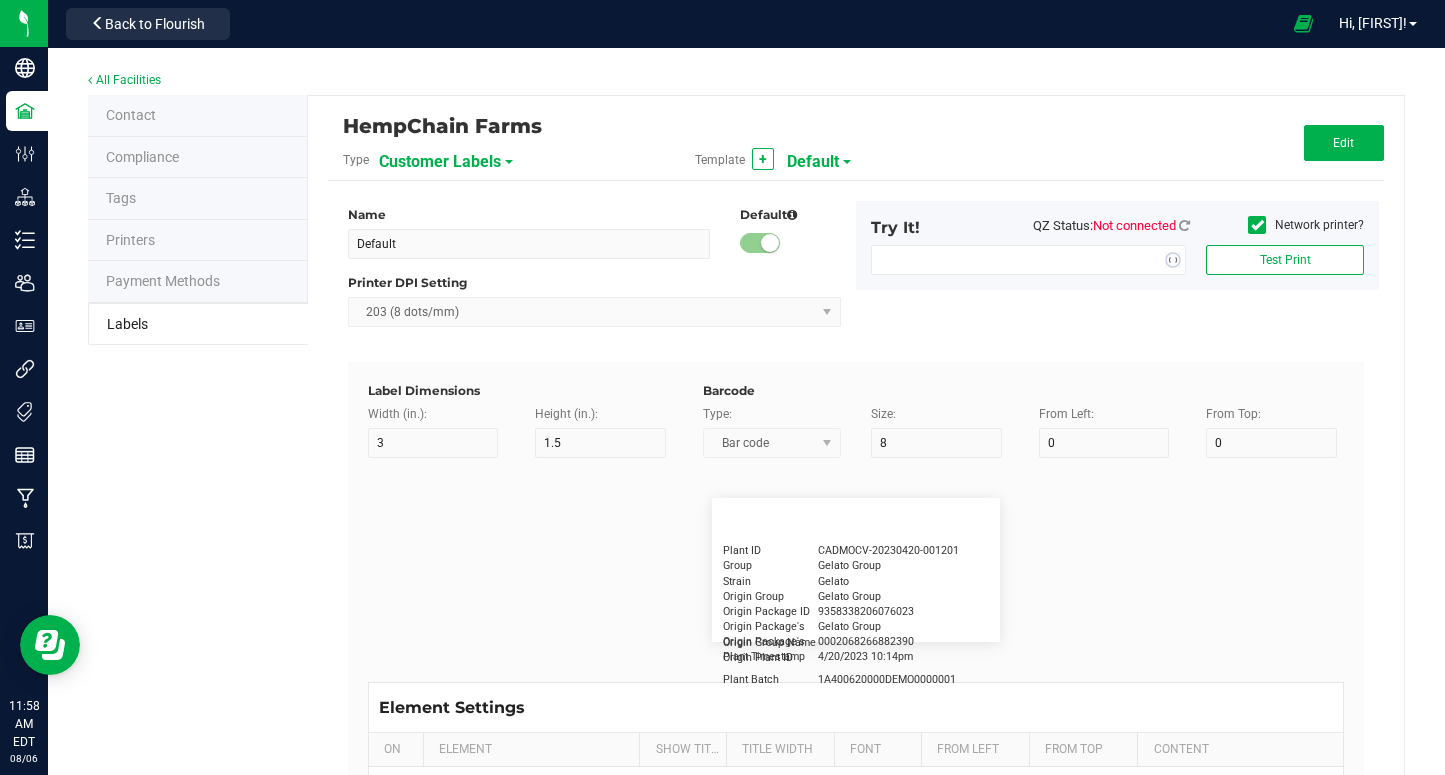 type on "Physician" 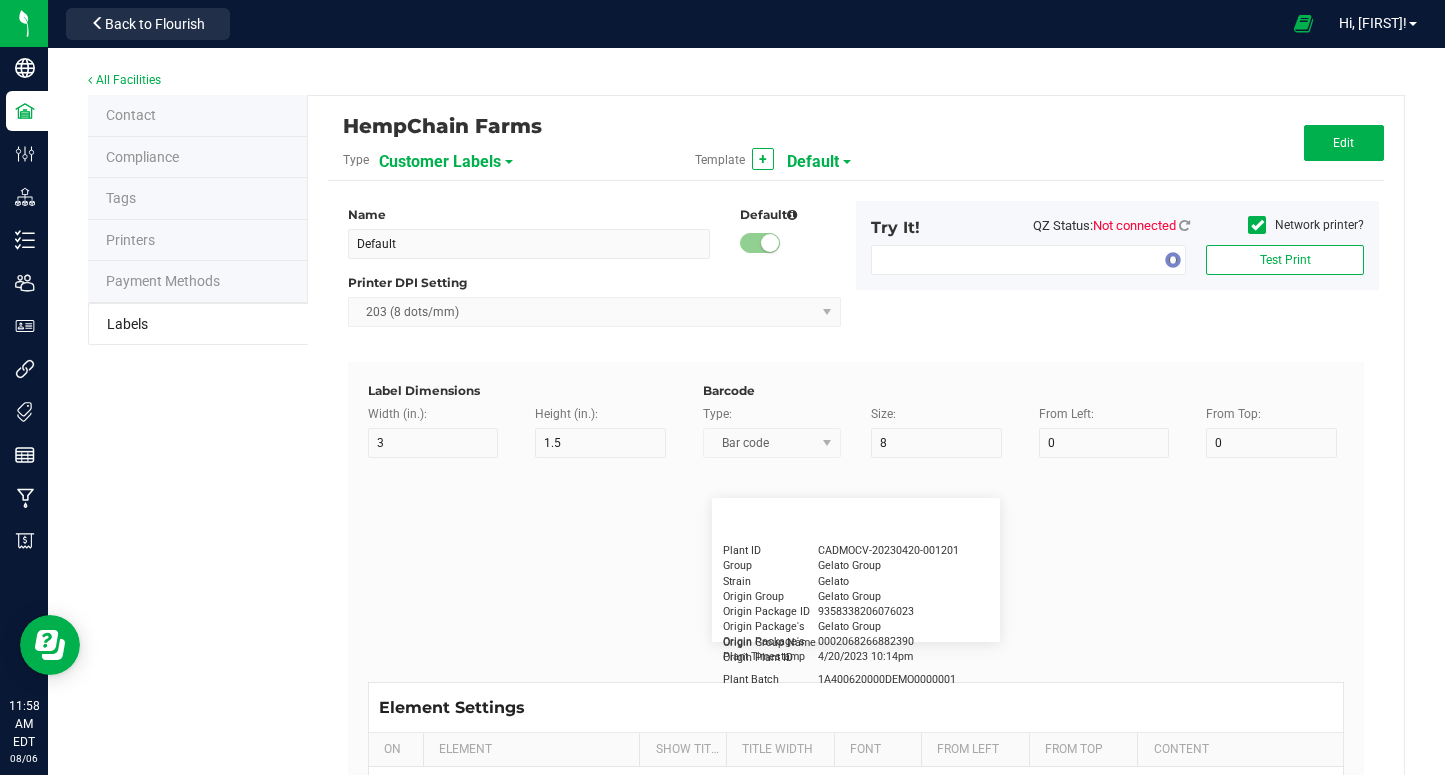type on "15" 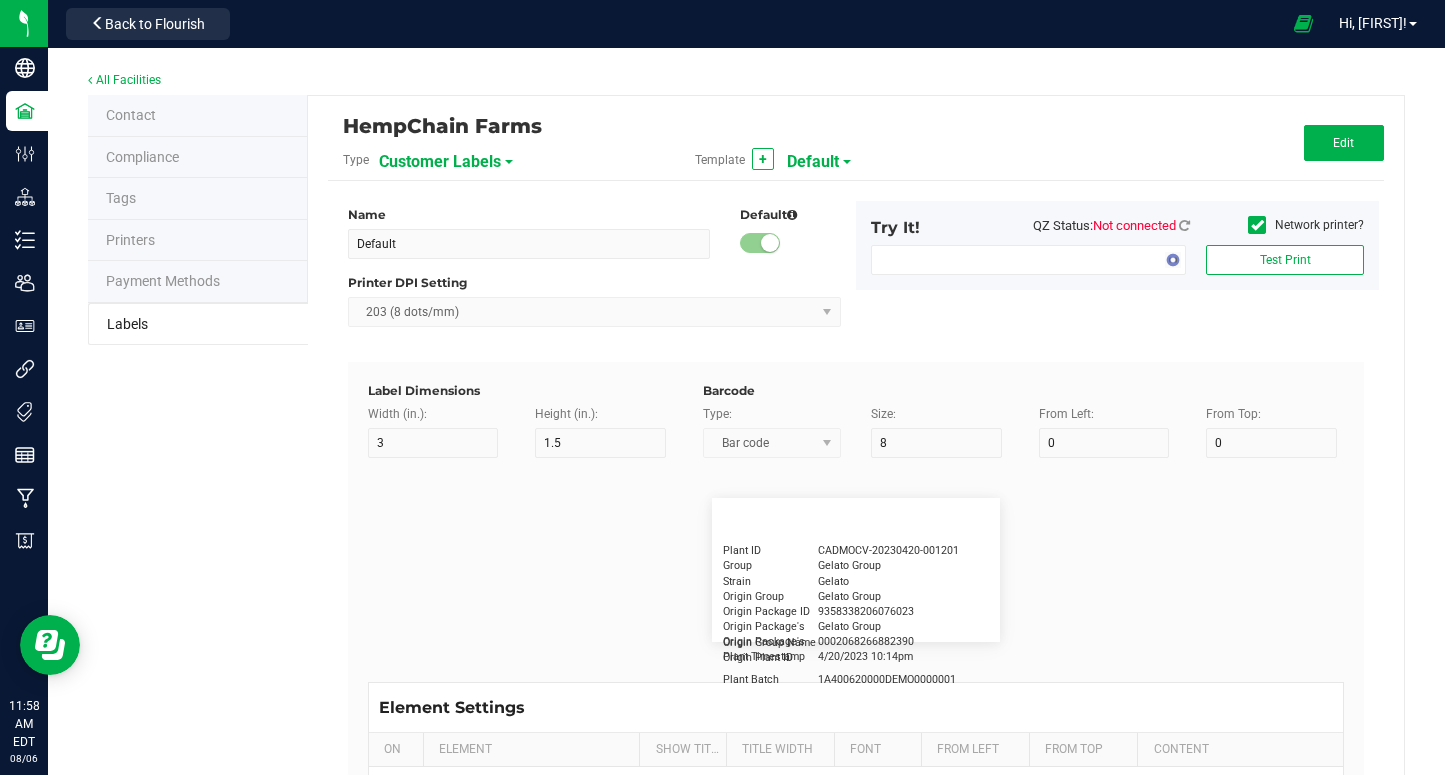 type on "5" 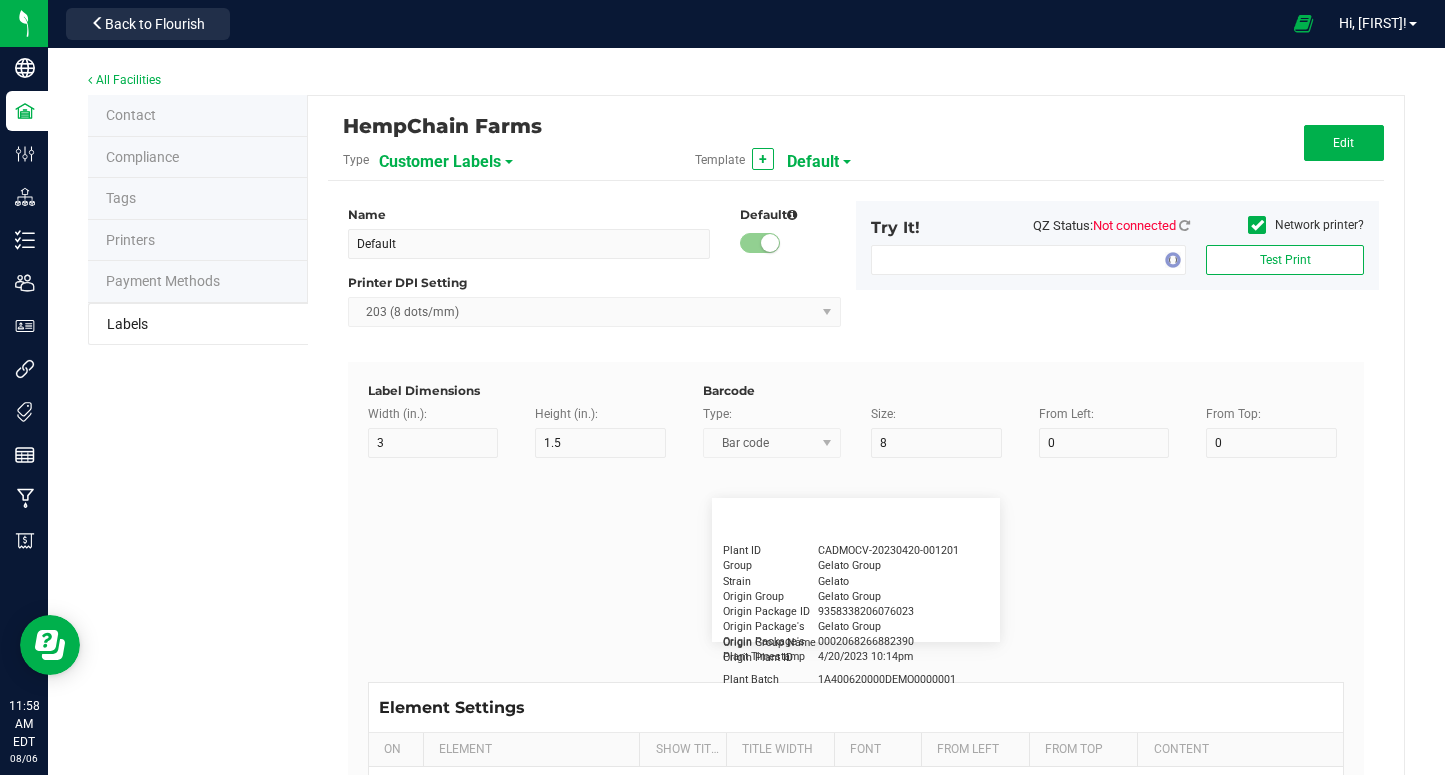 type on "Docfirst Doclast, MD." 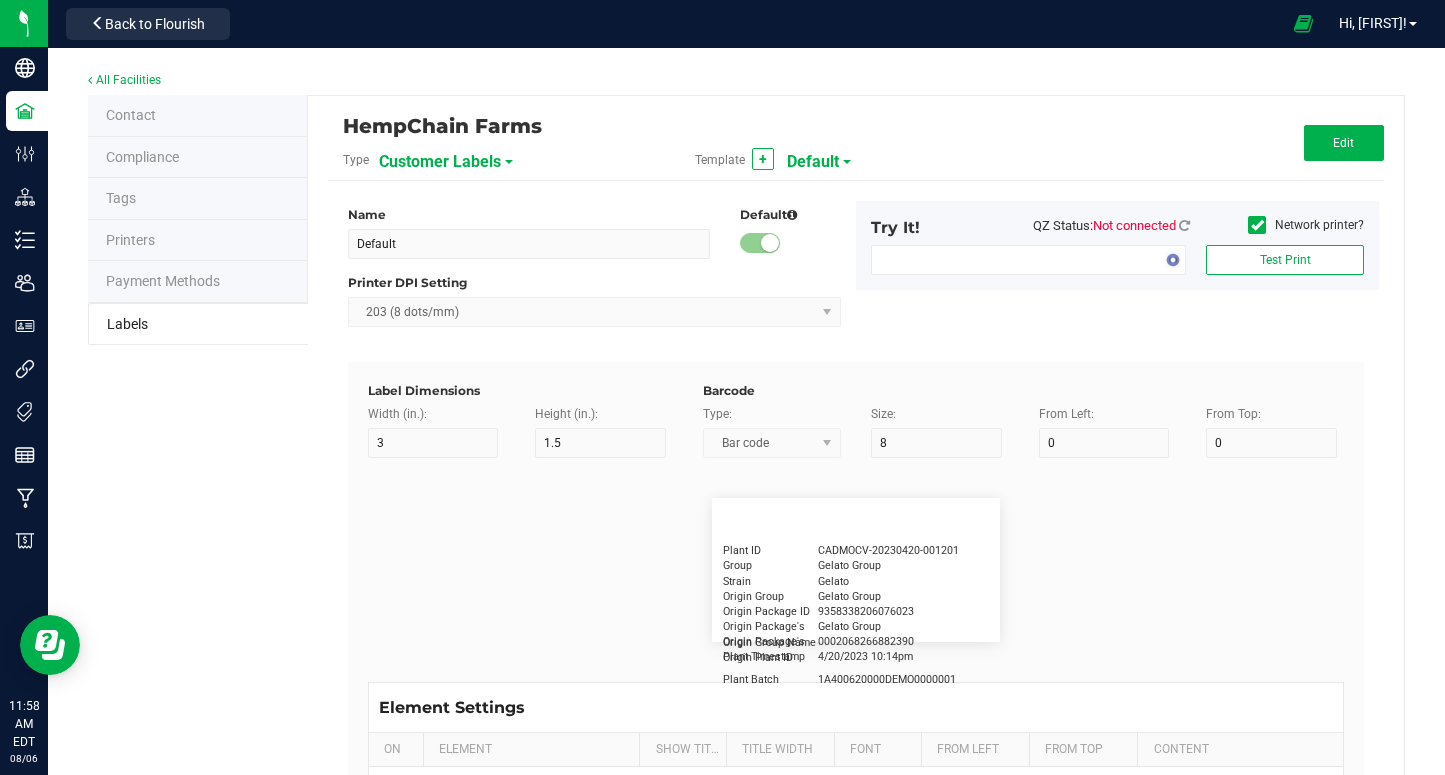 type on "Order Date" 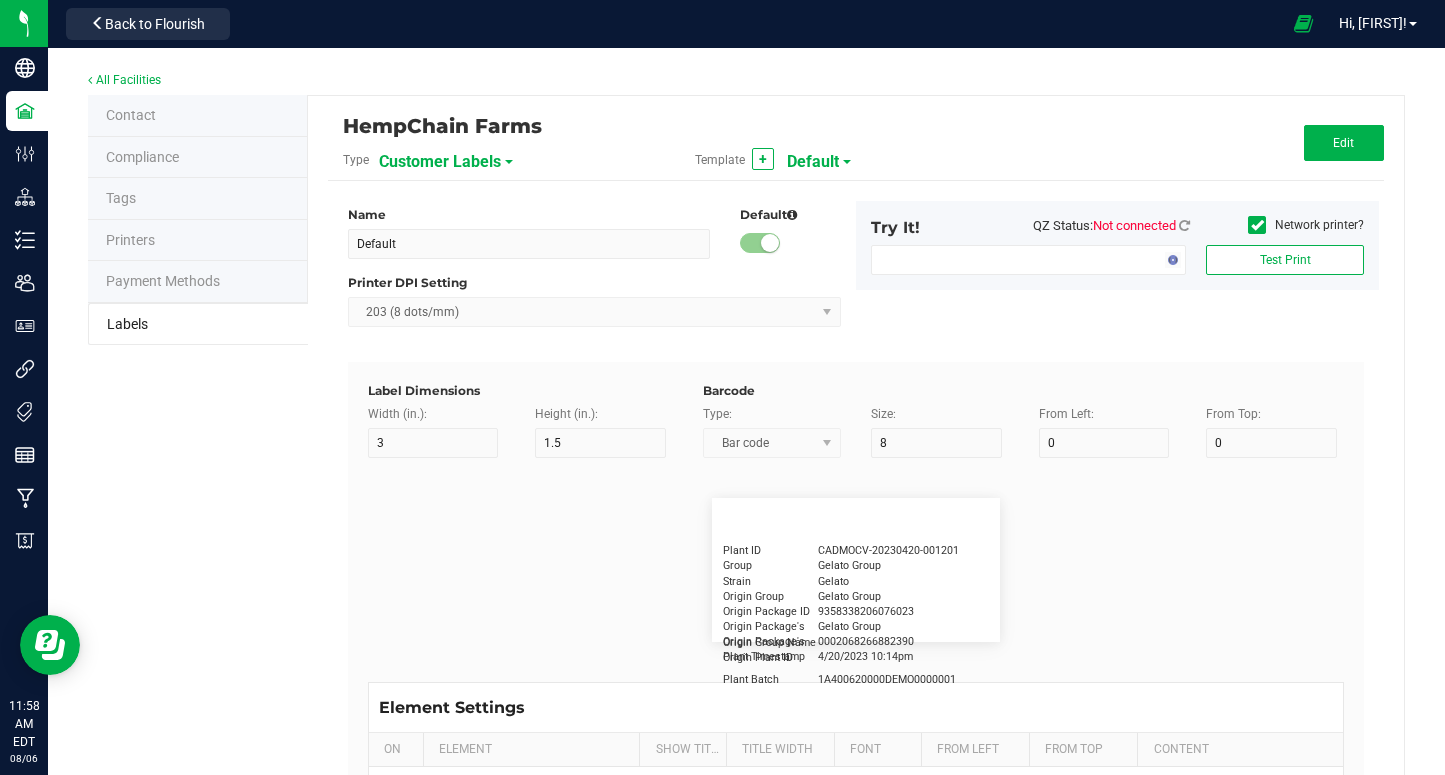 type on "15" 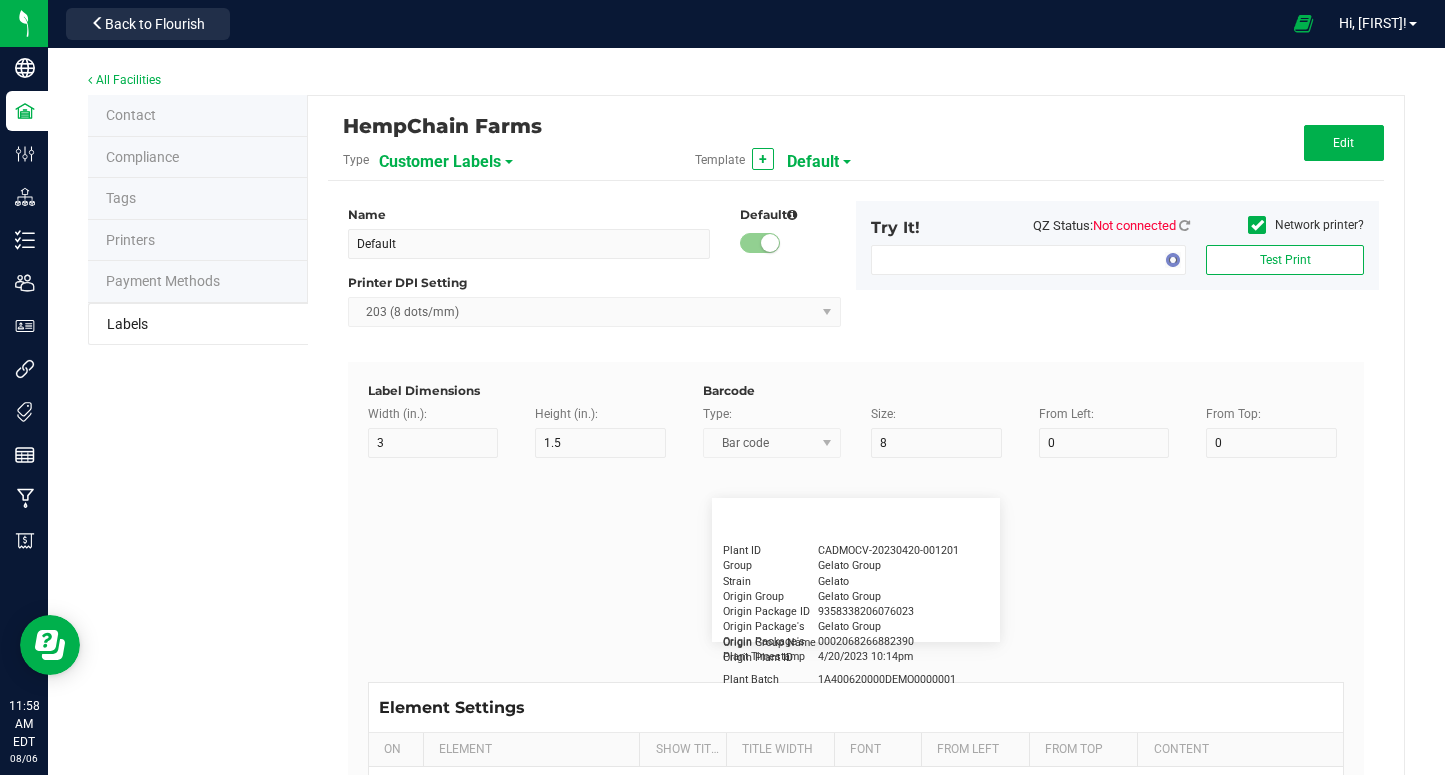type on "5" 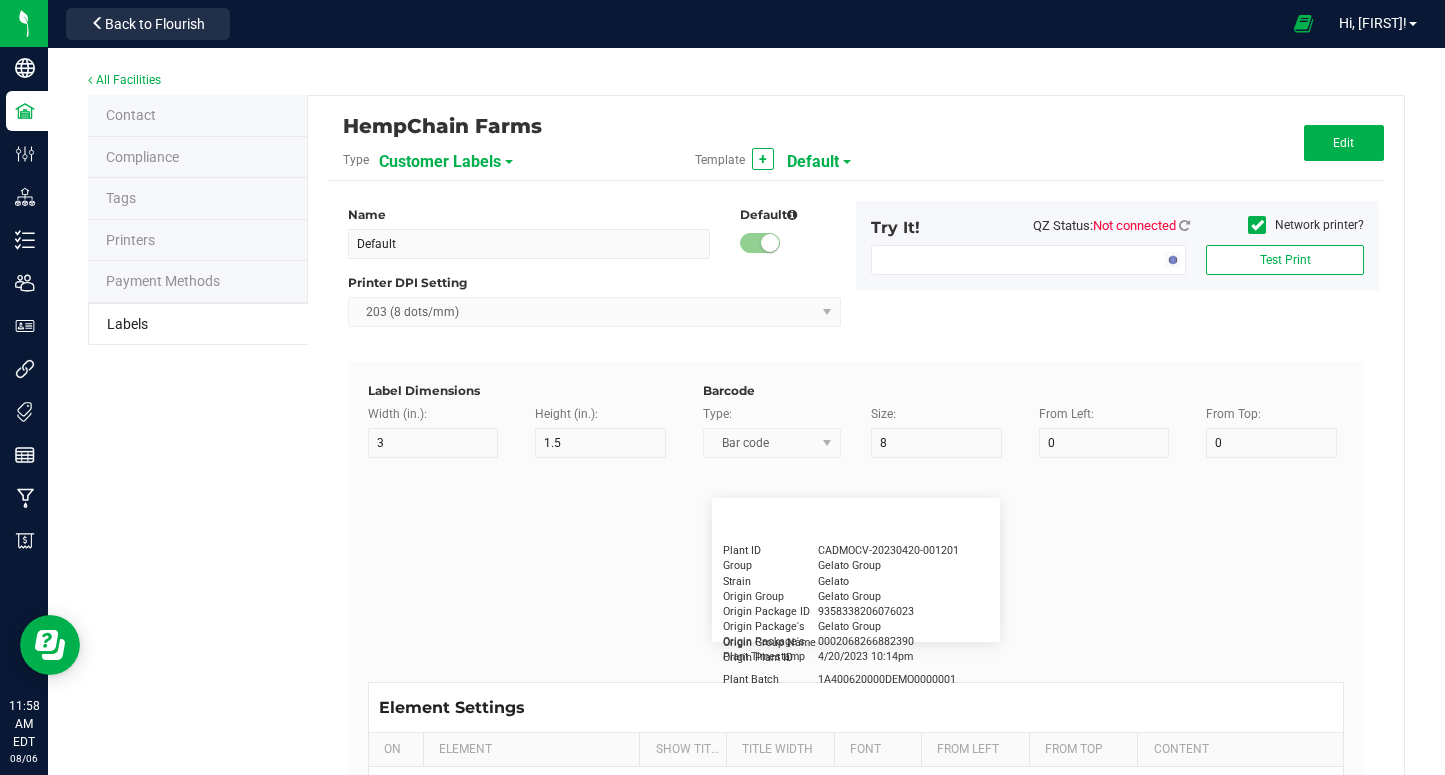 type on "25" 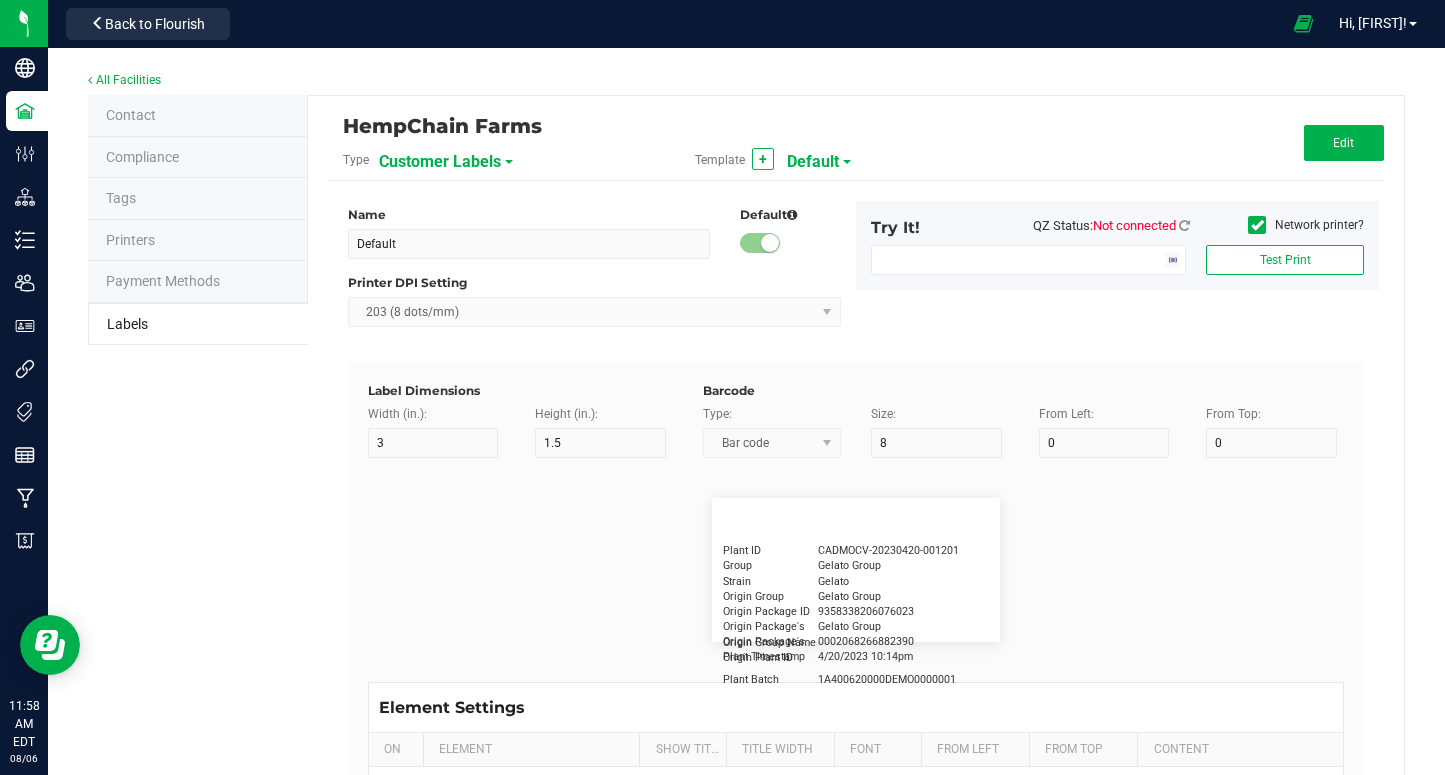 type on "4/20/2019 1:17 pm" 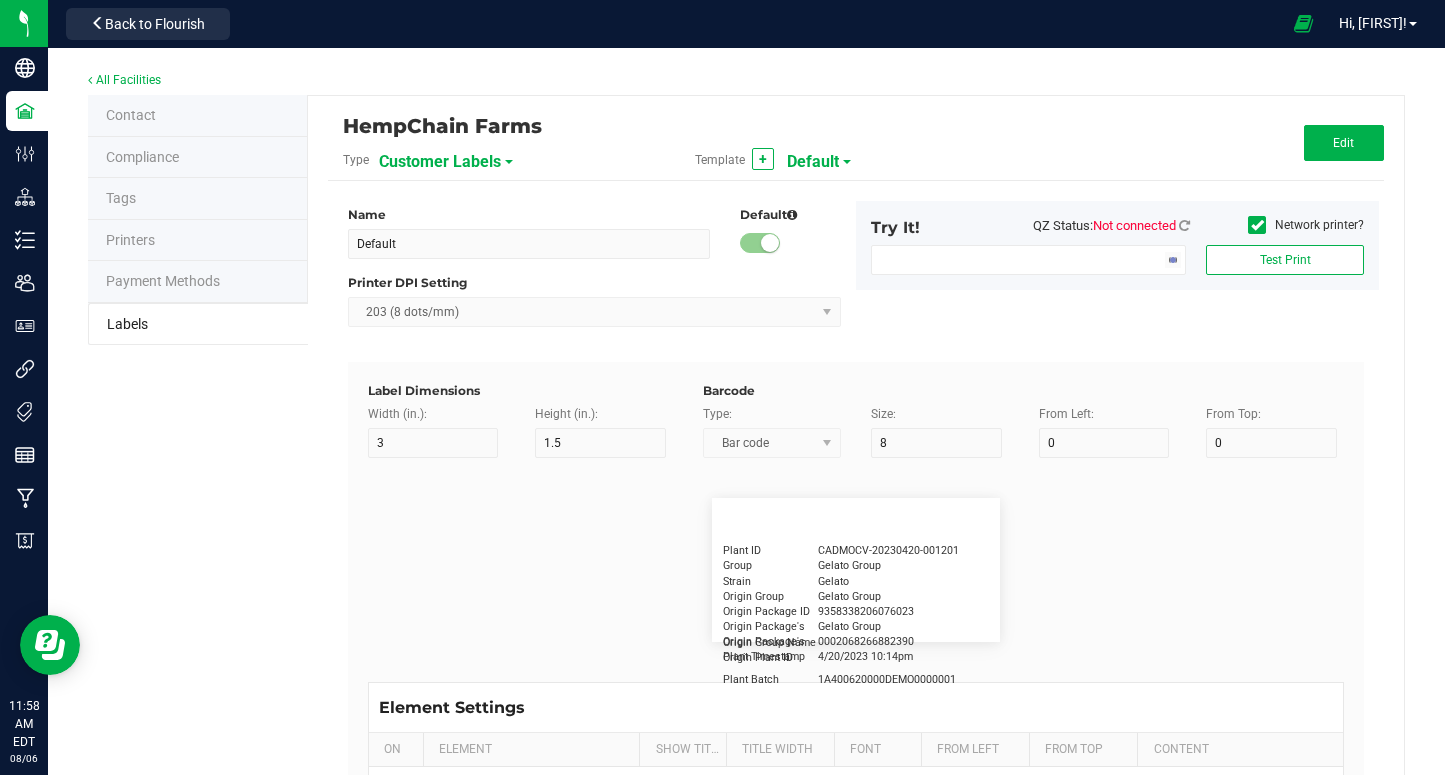 type on "Package ID" 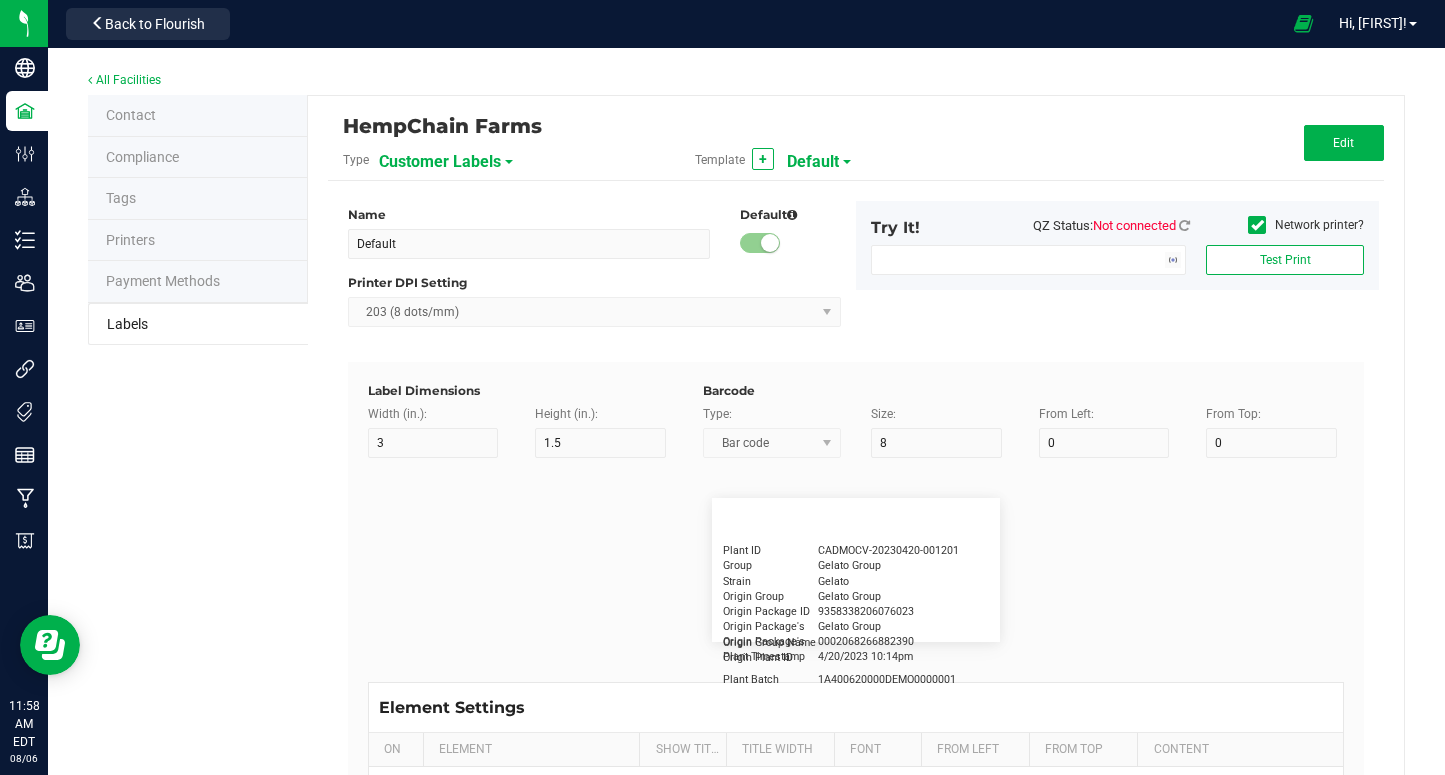 type on "15" 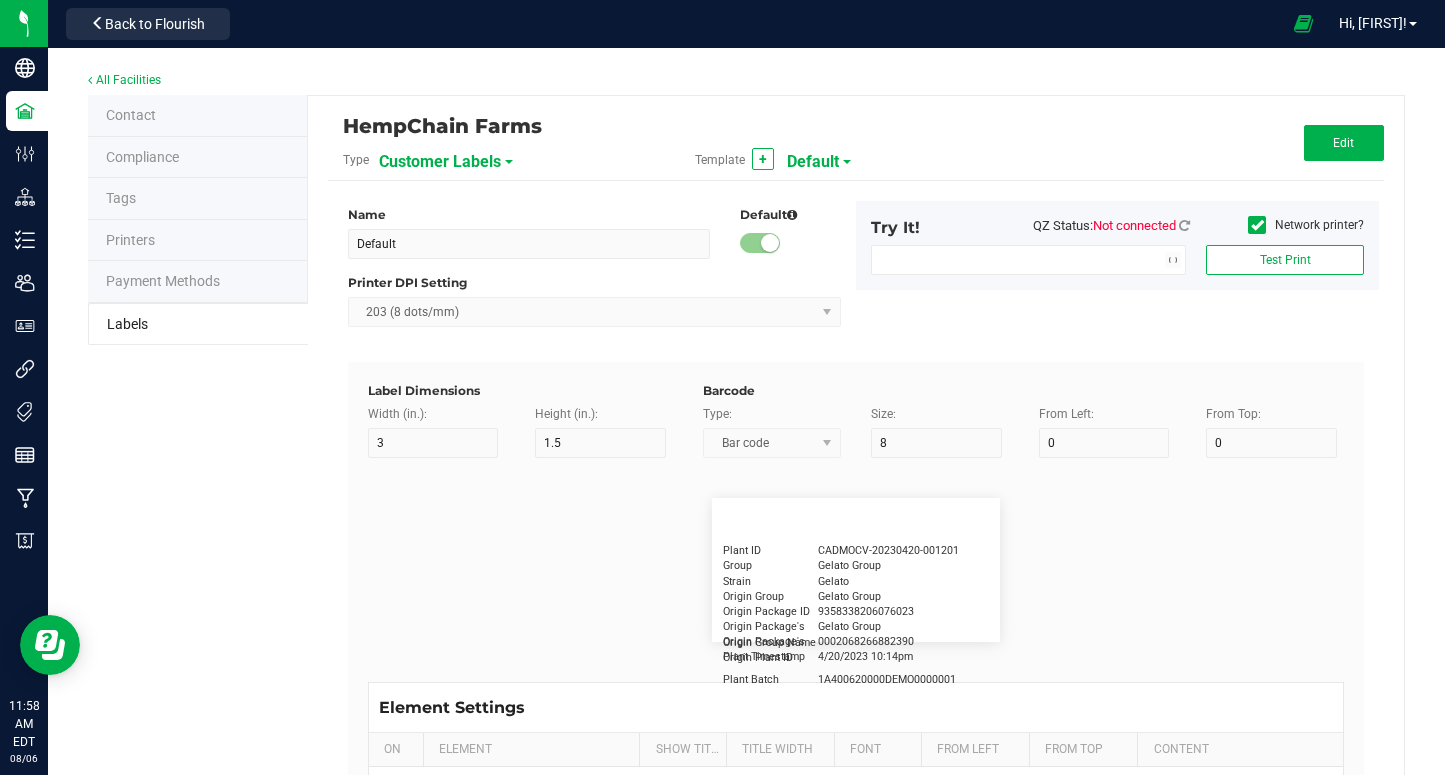 type on "5" 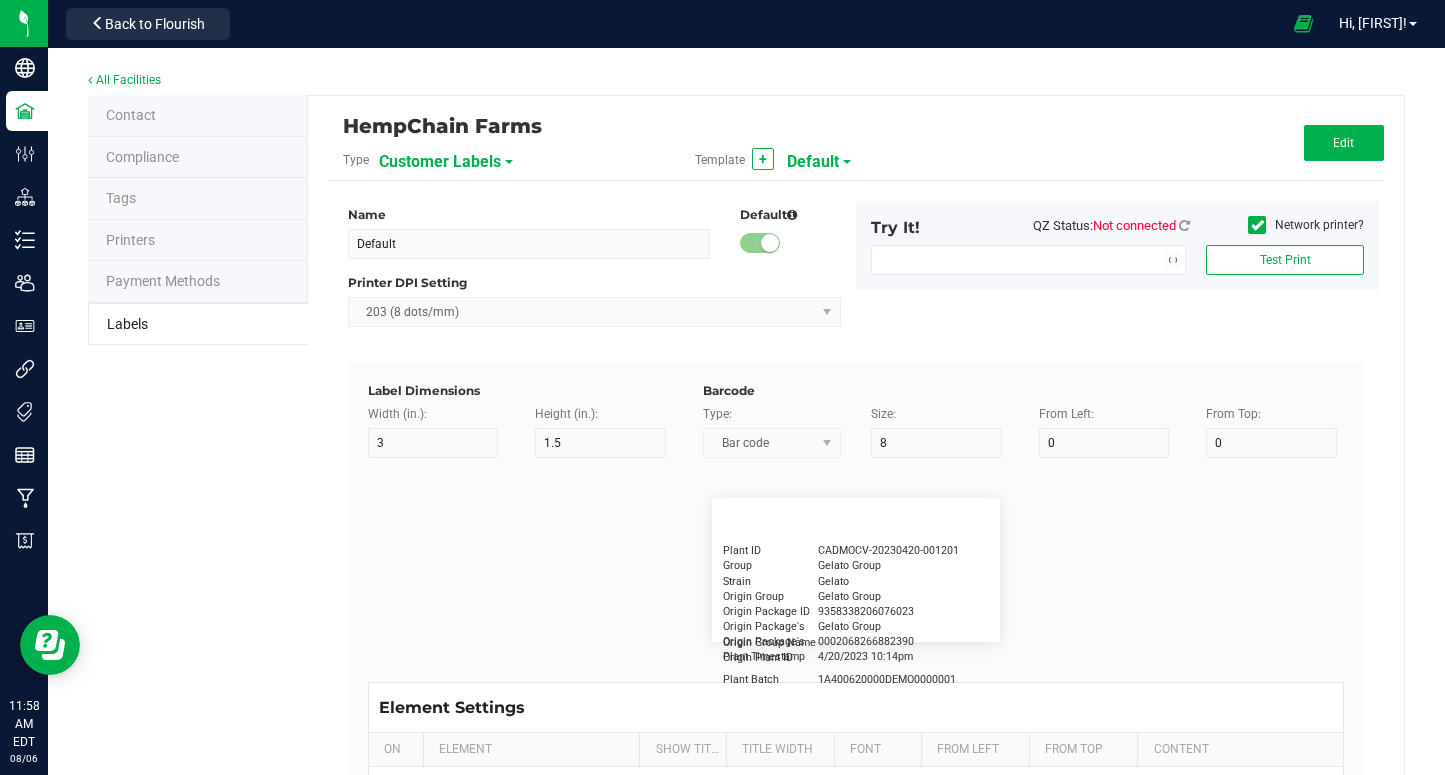 type on "10" 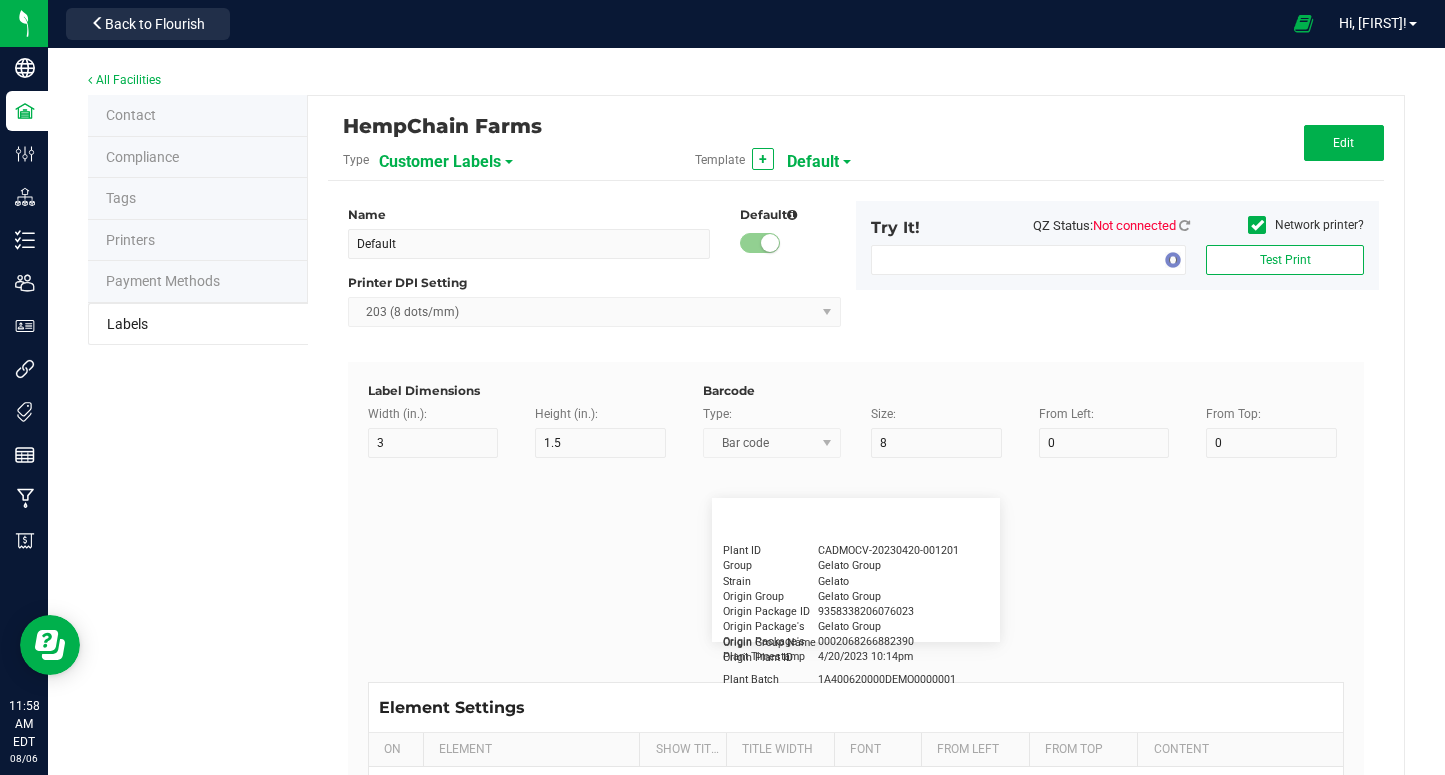 type on "CADMODS-20230420-096" 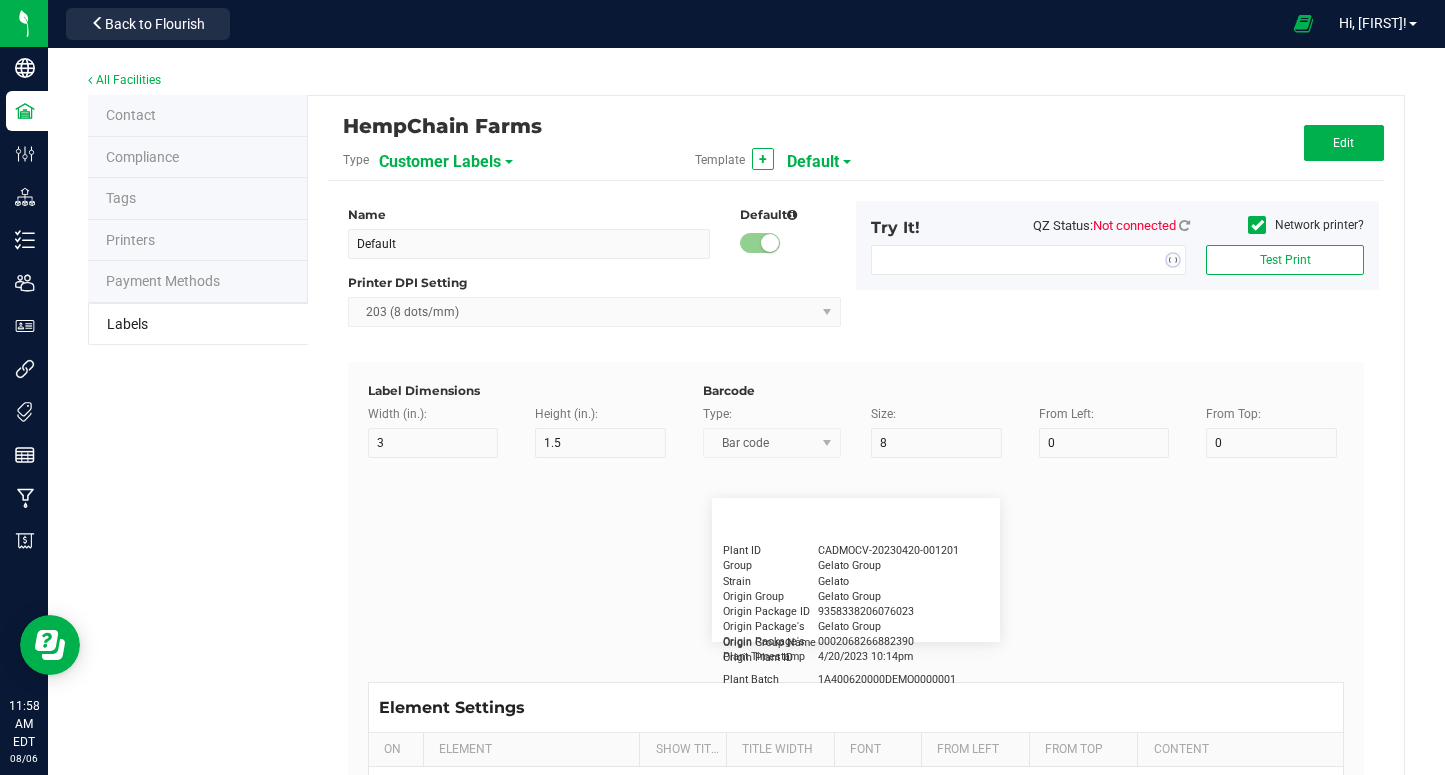 type on "Lot Number" 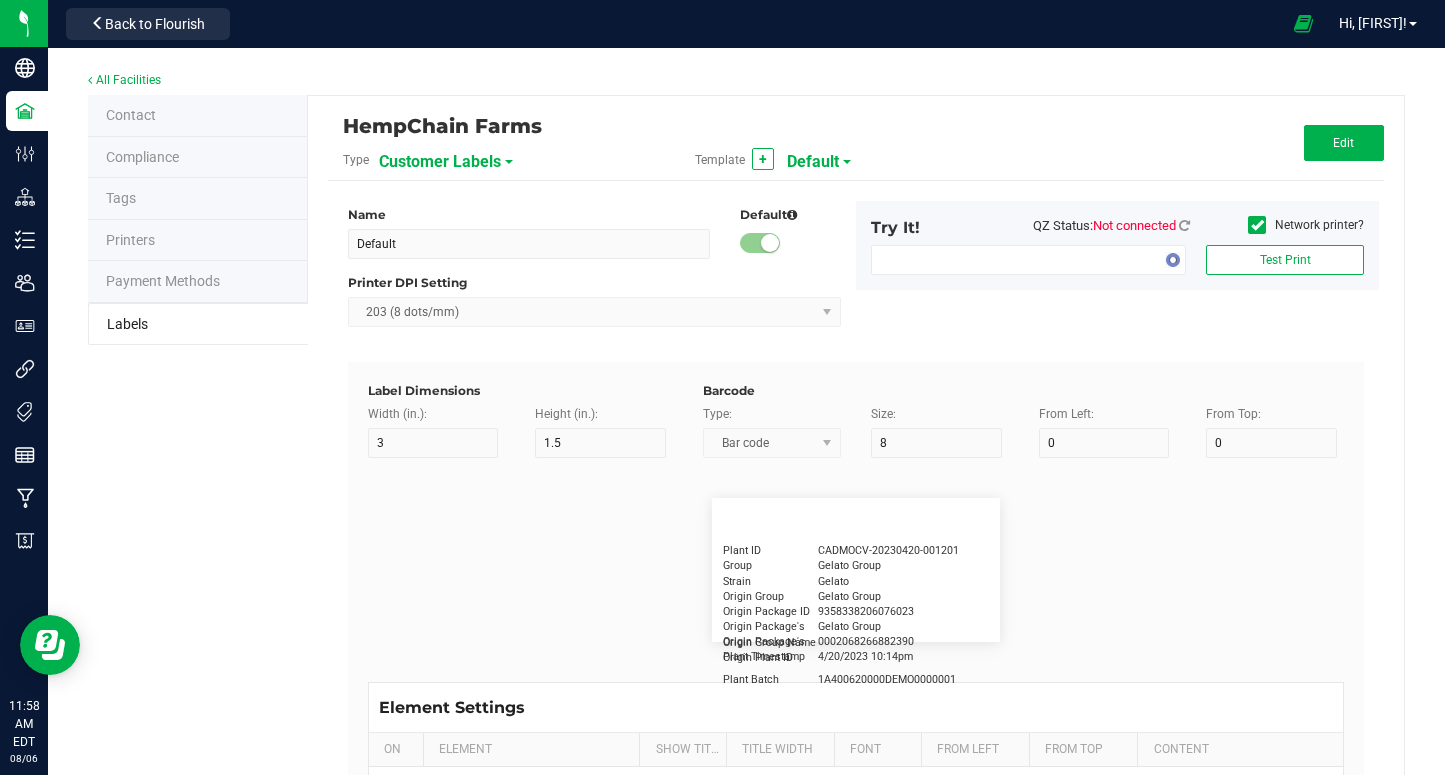 type on "15" 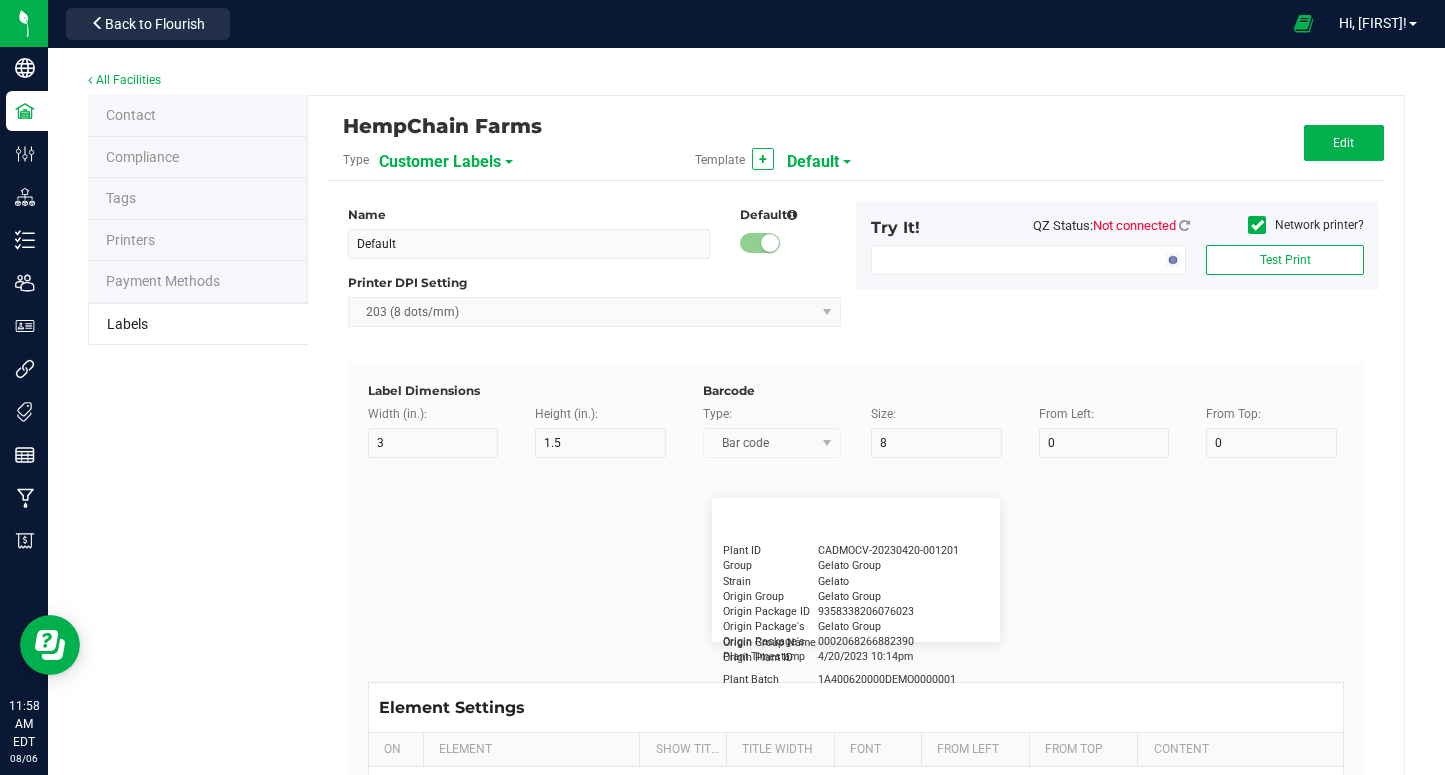type on "5" 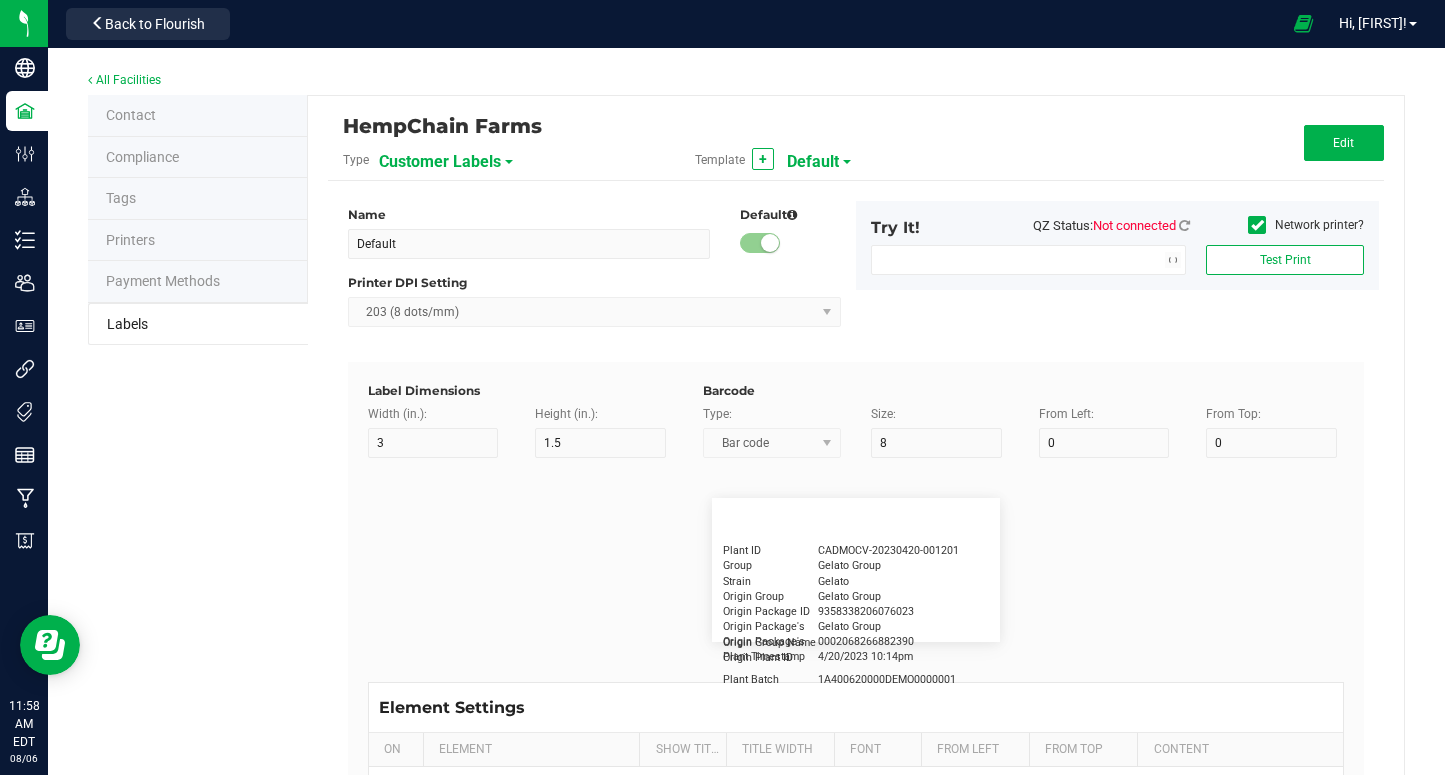 type on "10" 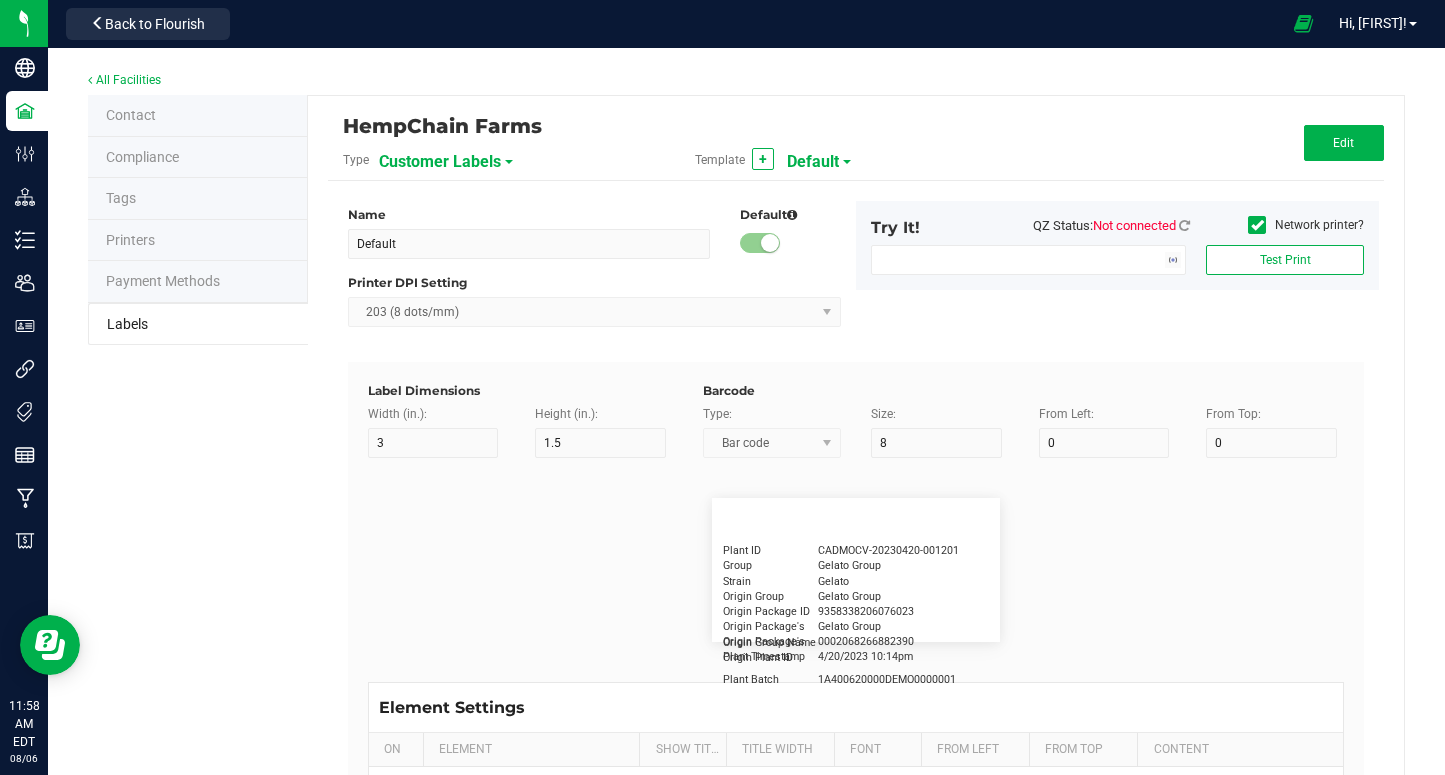 type on "LOTPXGDP-0912" 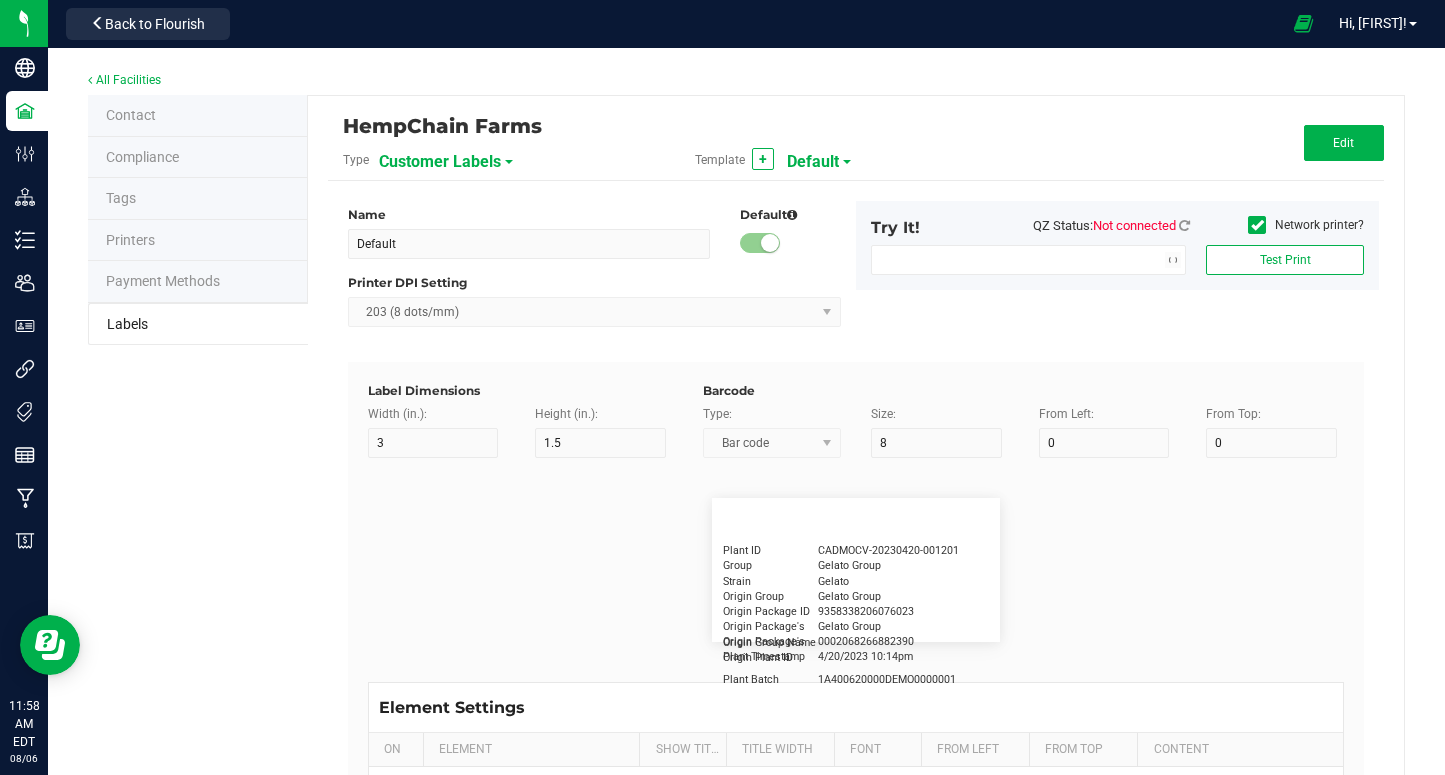 type on "Warning" 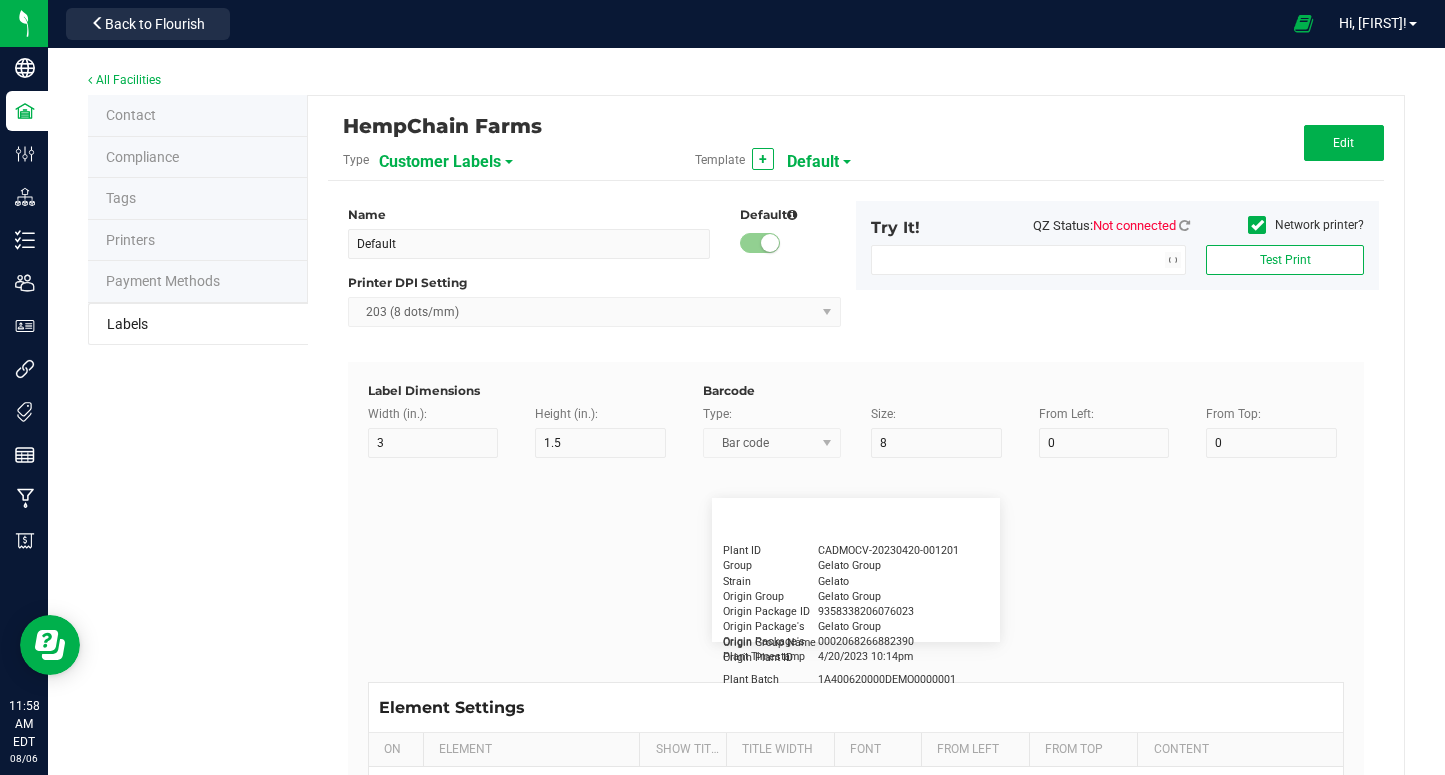 type on "5" 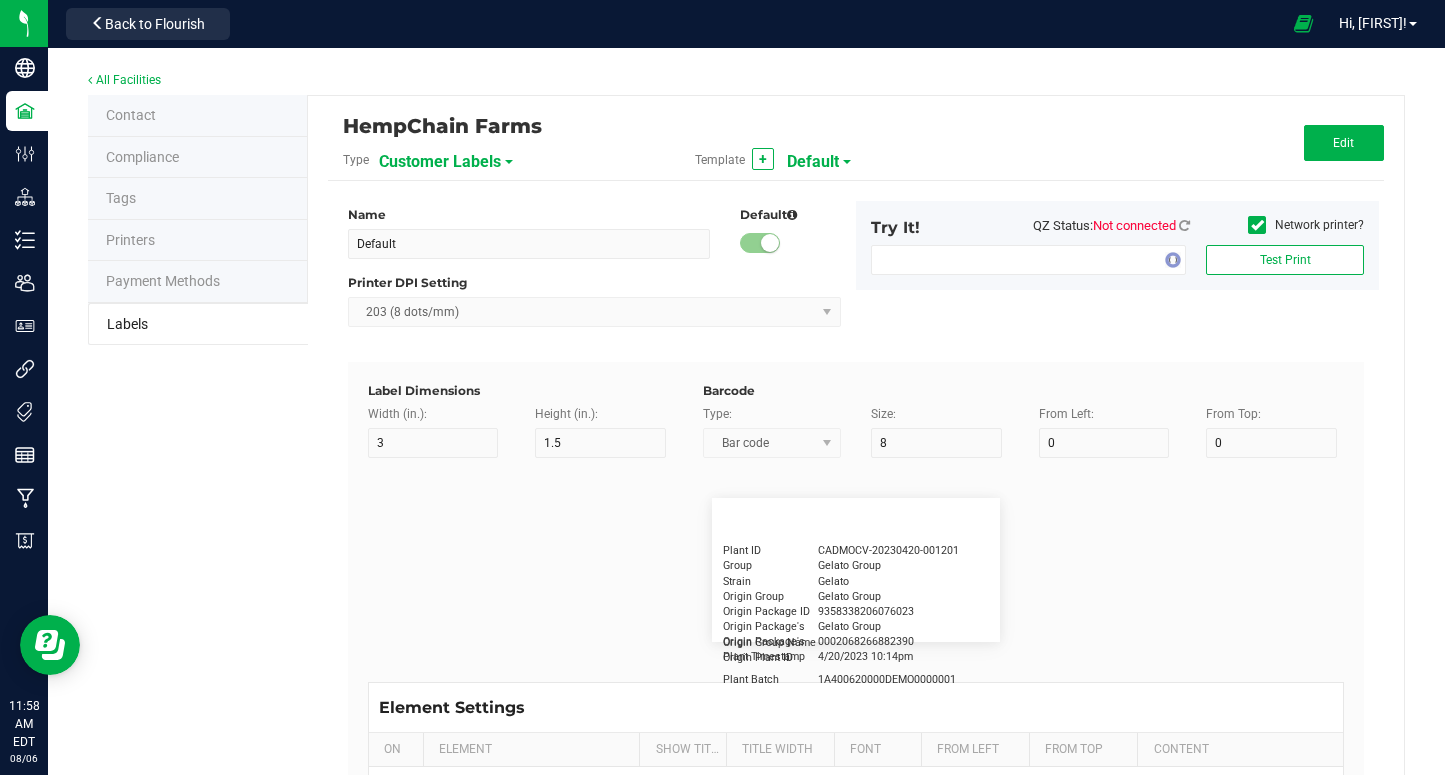 type on "30" 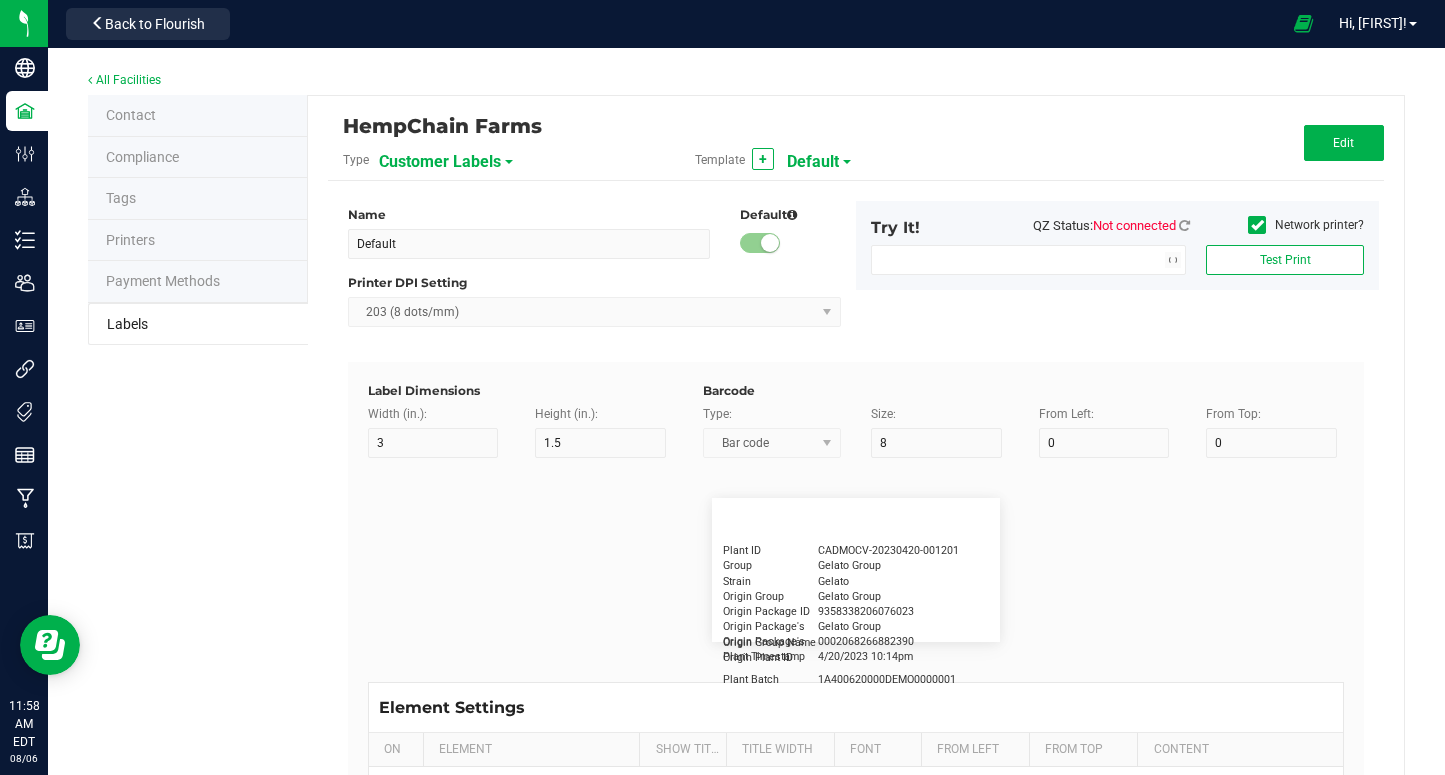 type on "Type Warning Here" 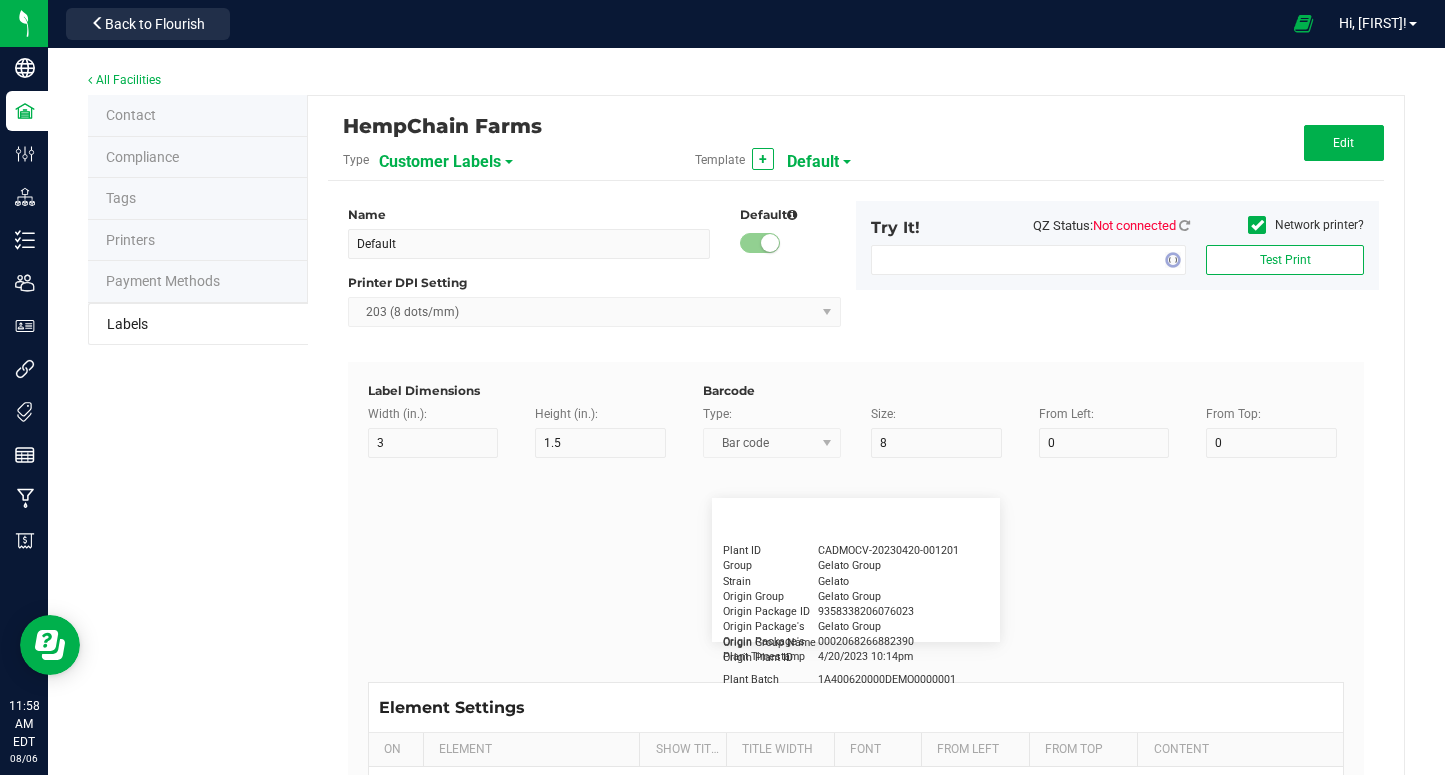 type on "Brand" 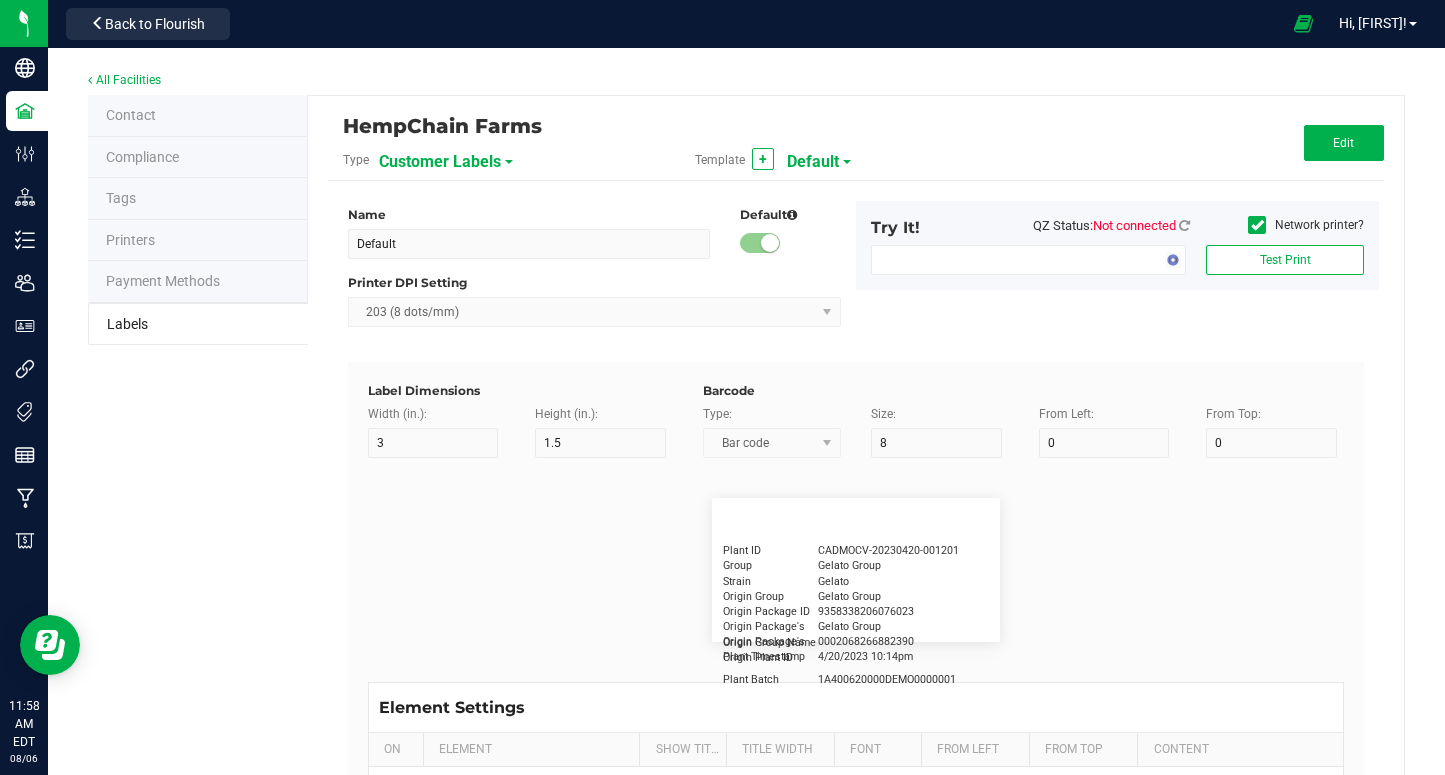 type on "15" 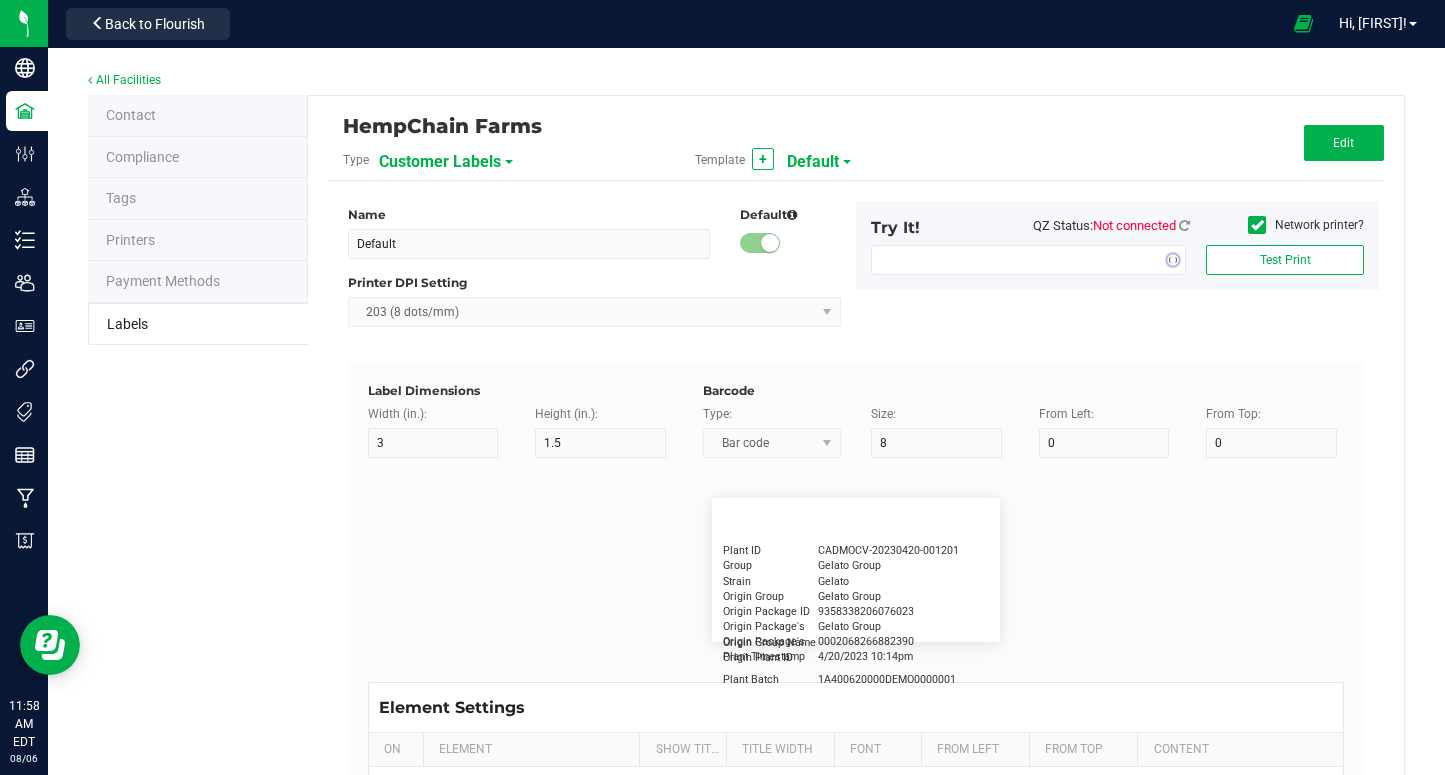 type on "5" 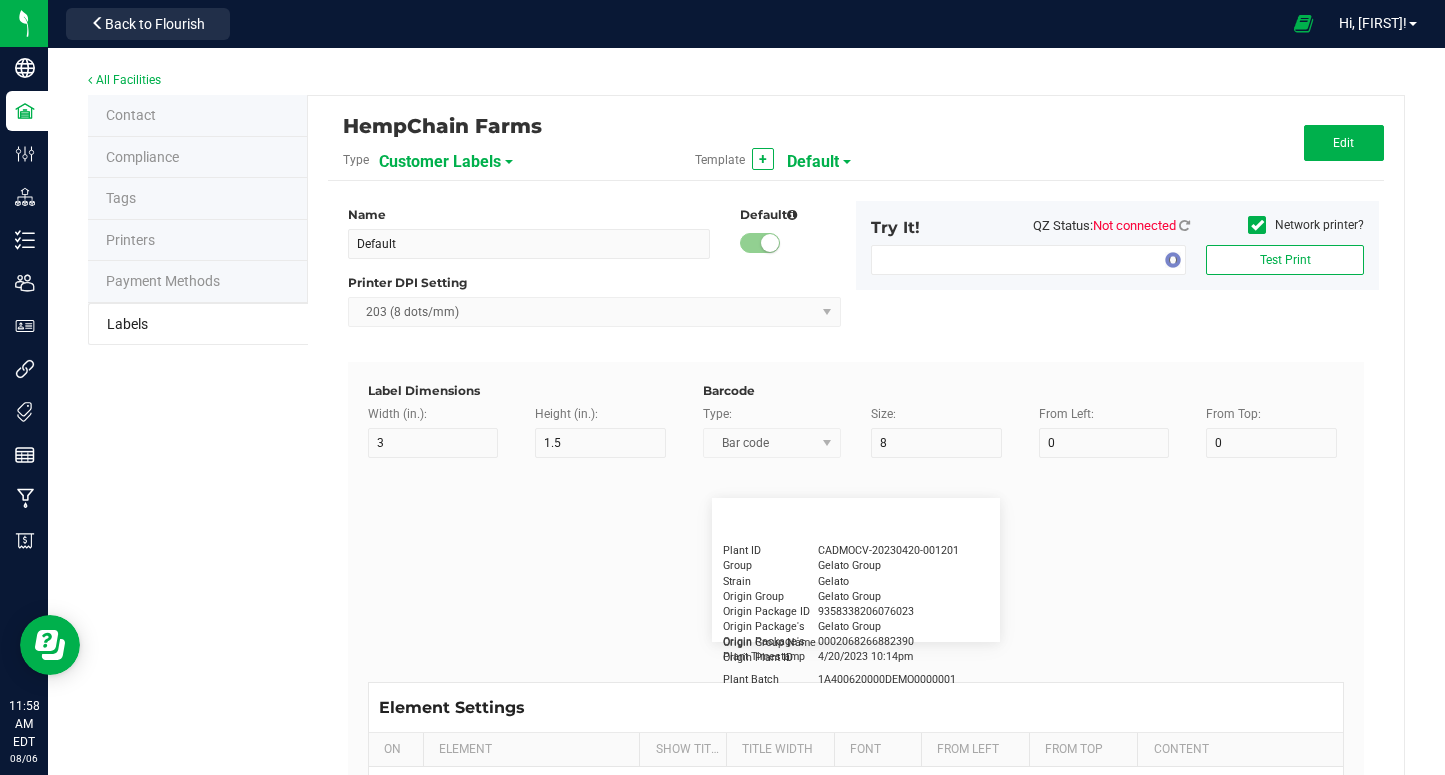 type on "30" 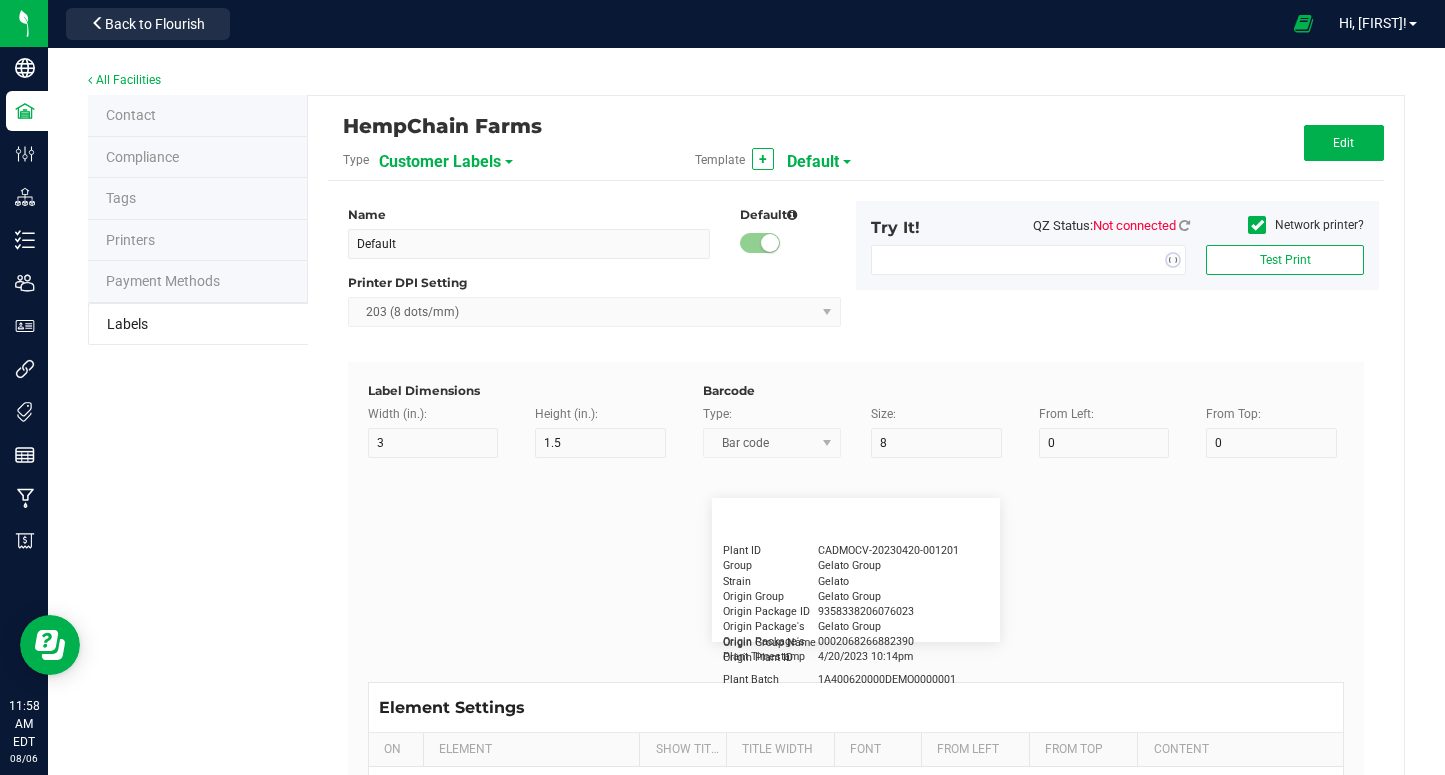 type on "Cannabis Co." 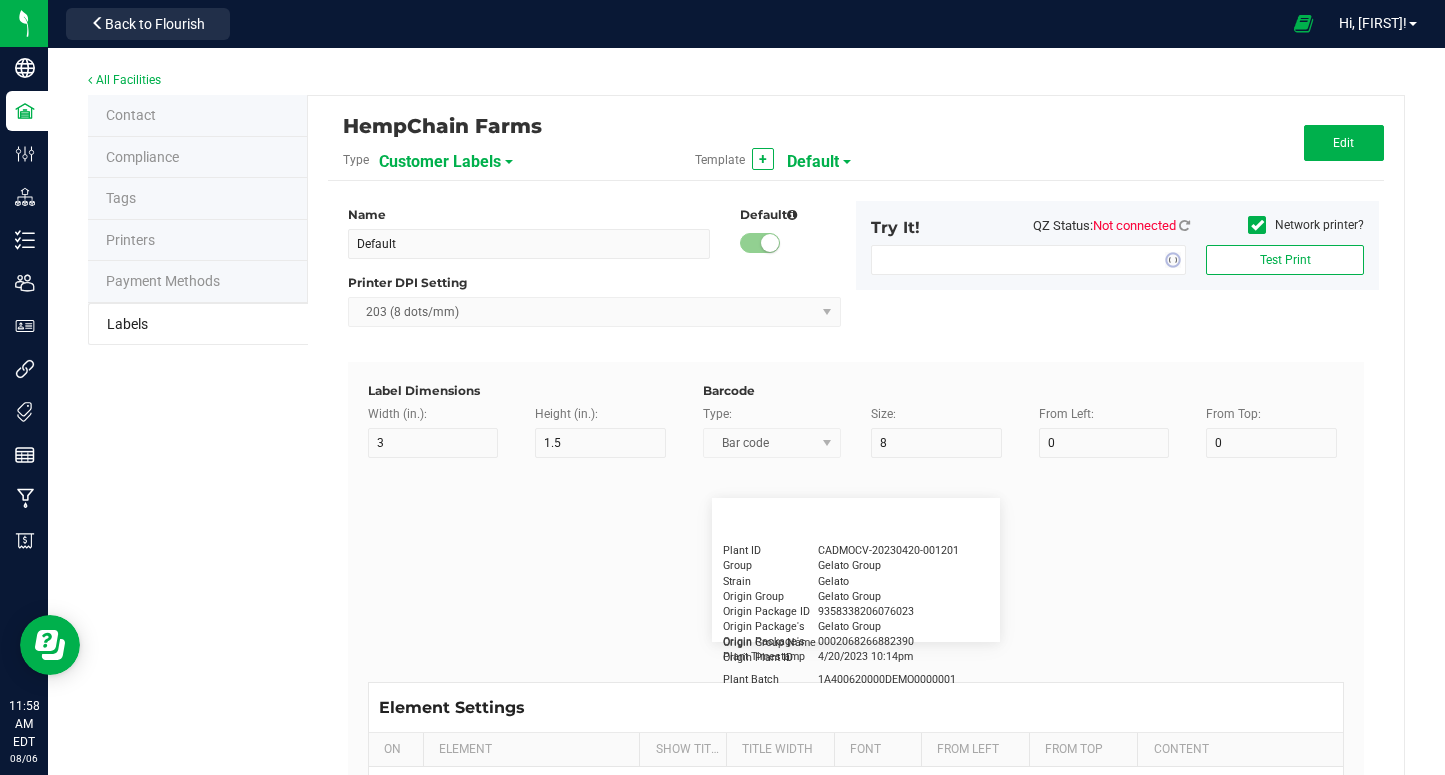 type on "NDC Number" 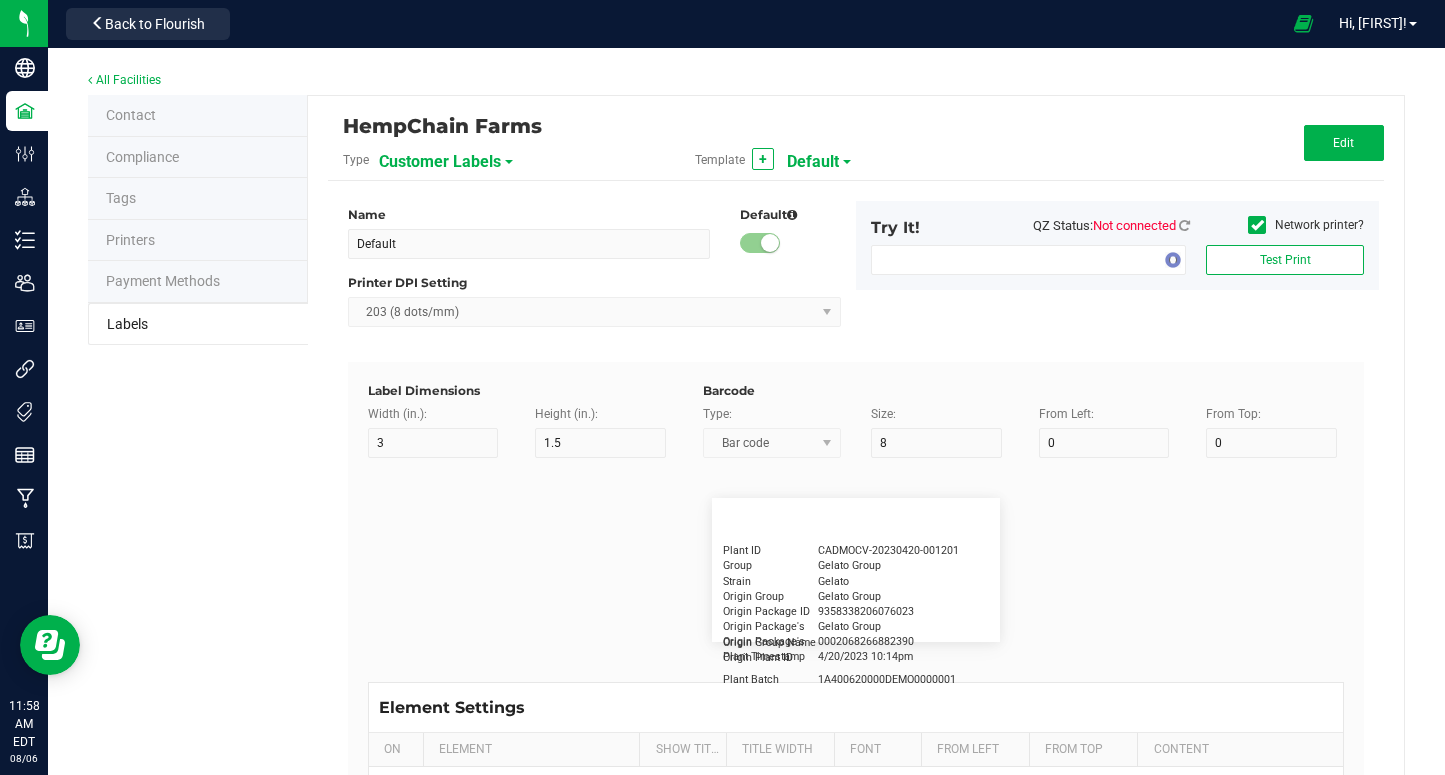 type on "15" 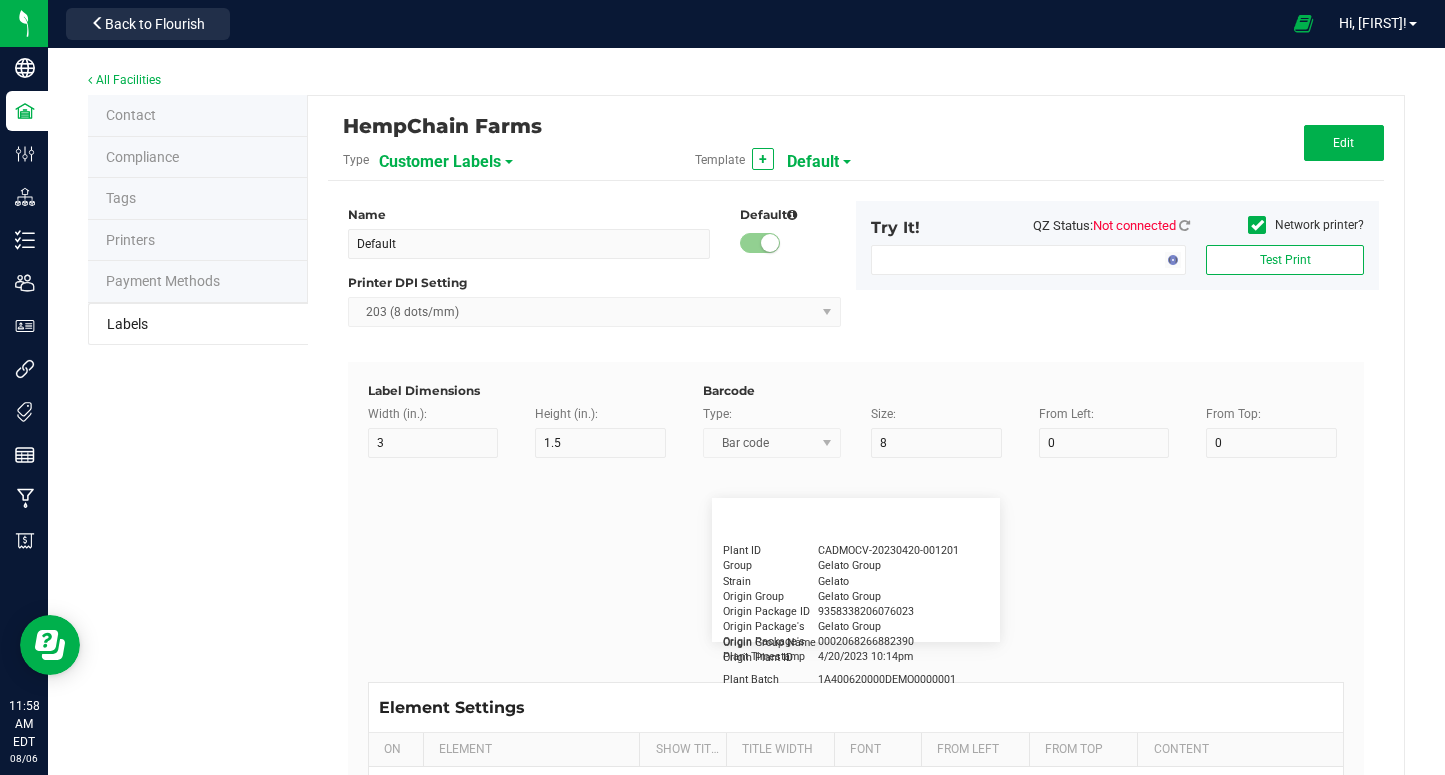 type on "5" 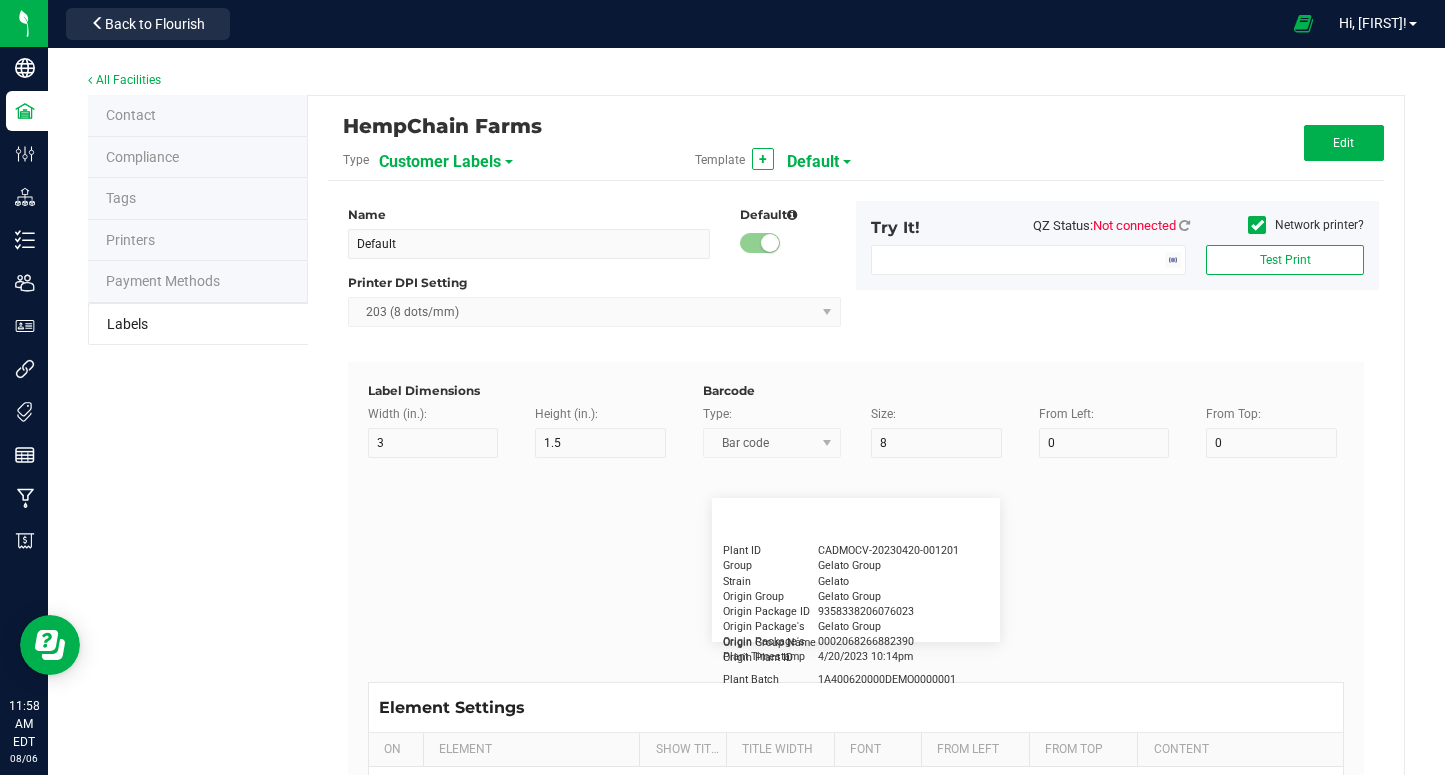 type on "30" 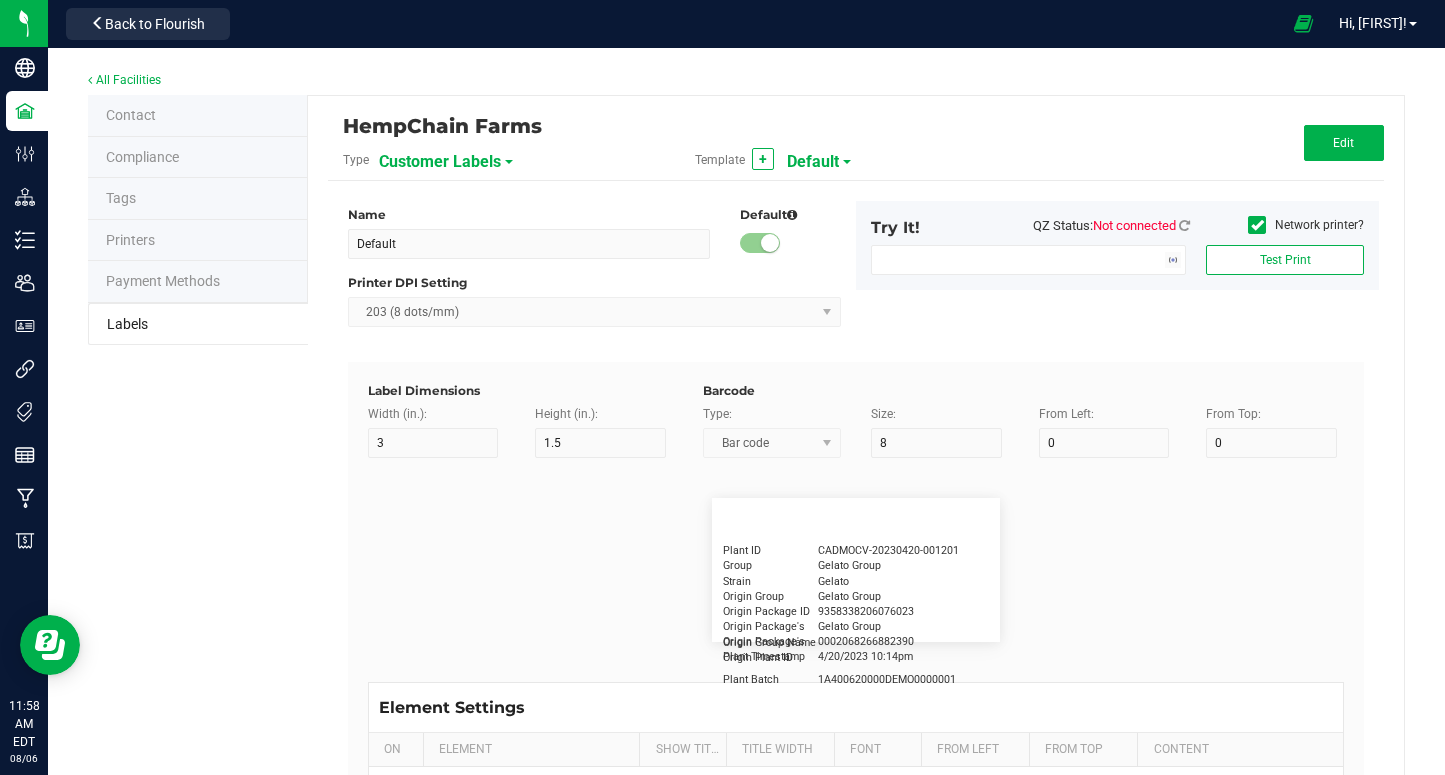 type on "0777-3105-02" 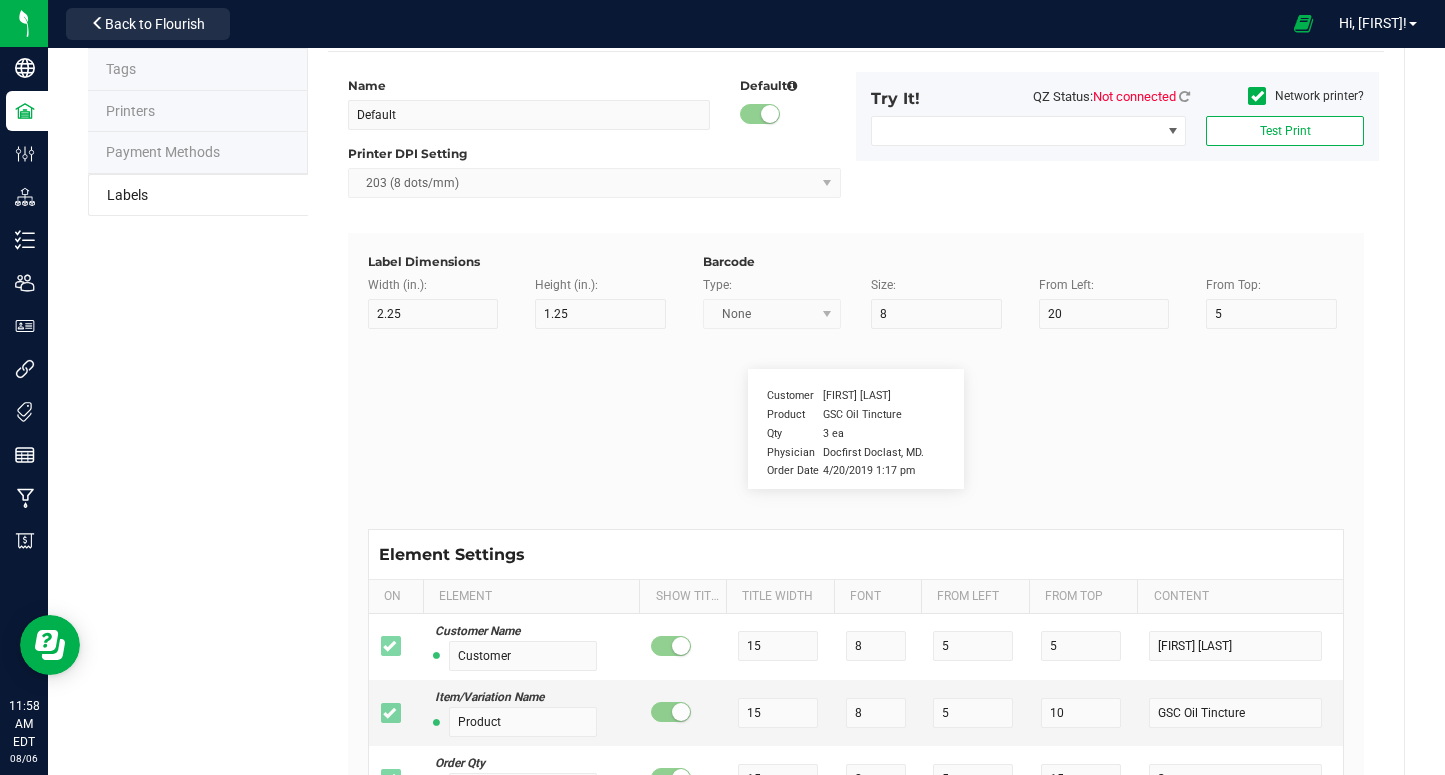 scroll, scrollTop: 3, scrollLeft: 0, axis: vertical 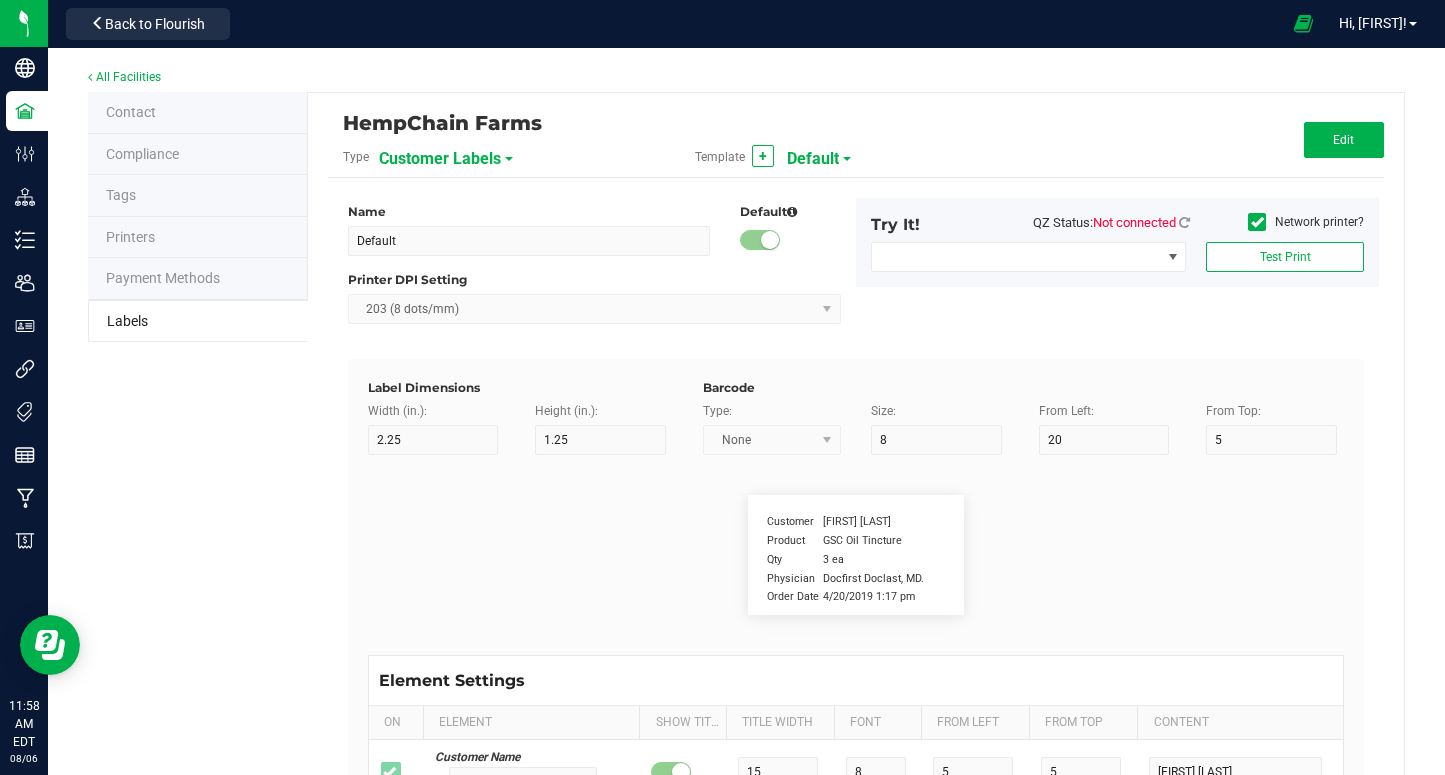 click on "Customer Labels" at bounding box center (489, 158) 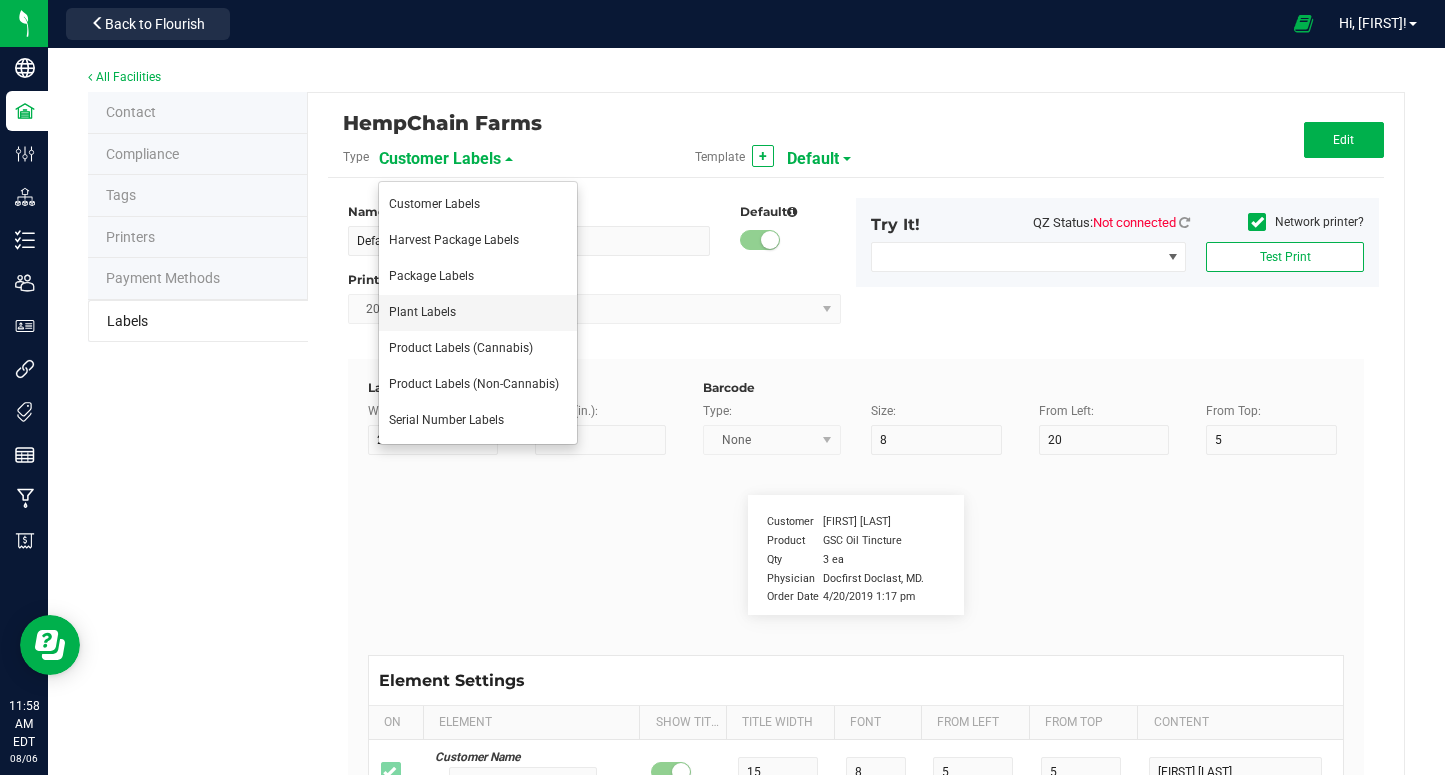 click on "Plant Labels" at bounding box center [478, 313] 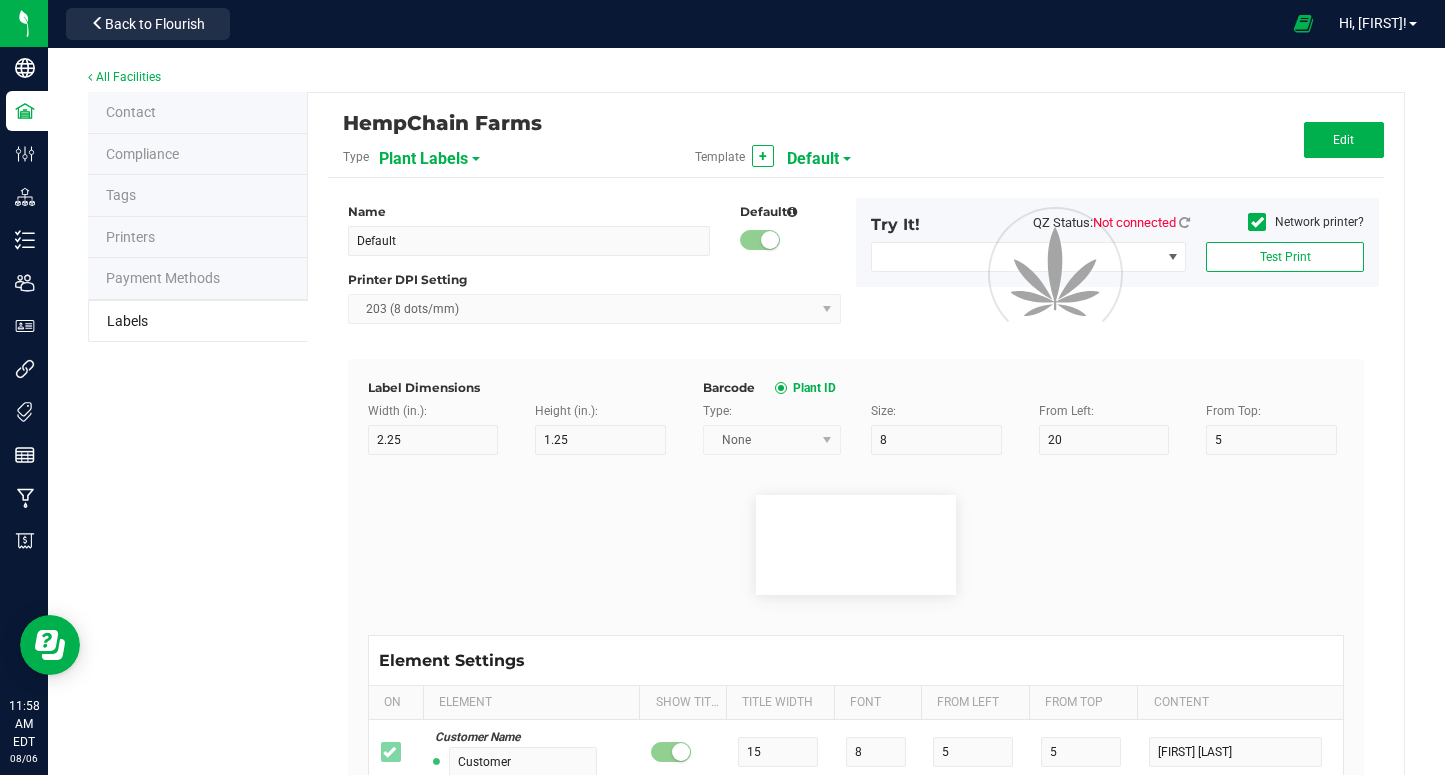 type on "9" 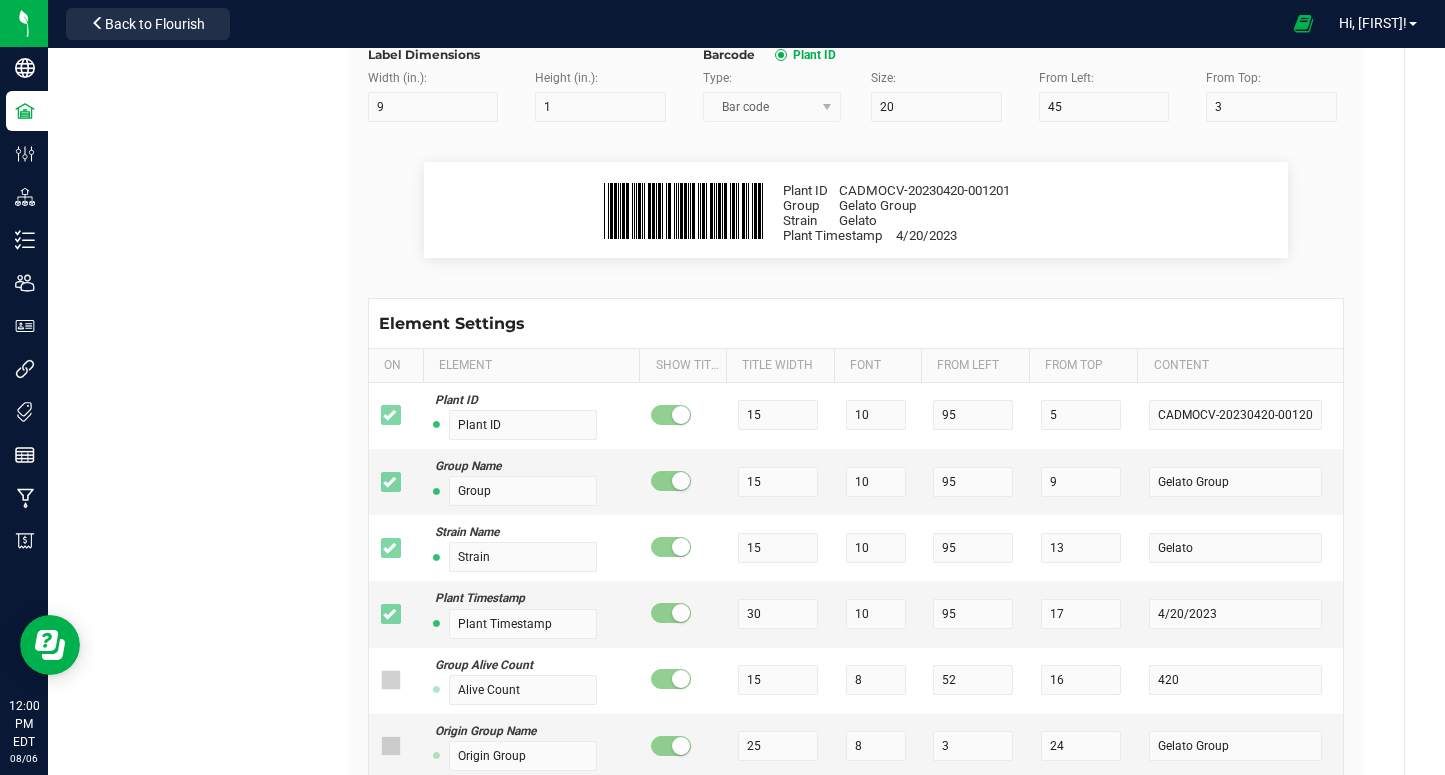 scroll, scrollTop: 337, scrollLeft: 0, axis: vertical 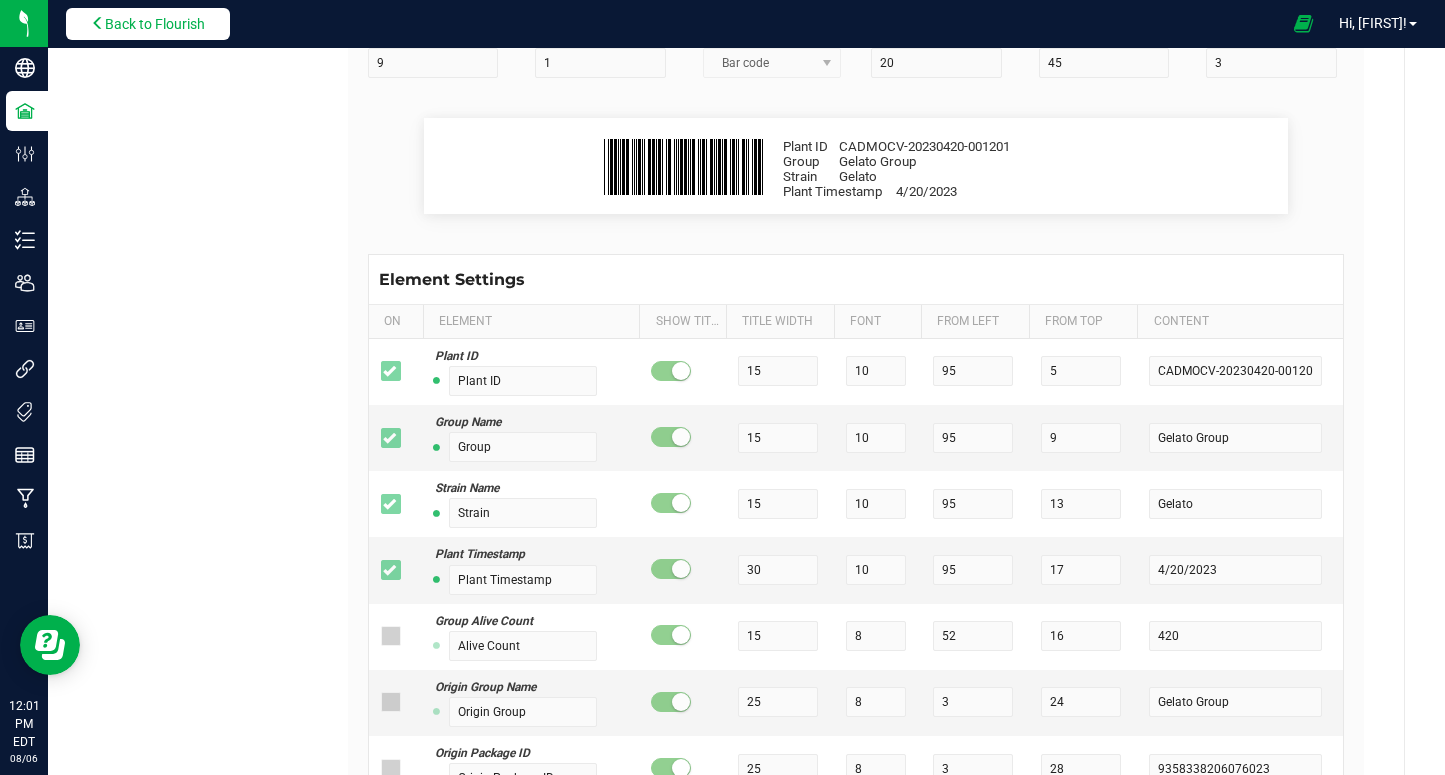 click on "Back to Flourish" at bounding box center [148, 24] 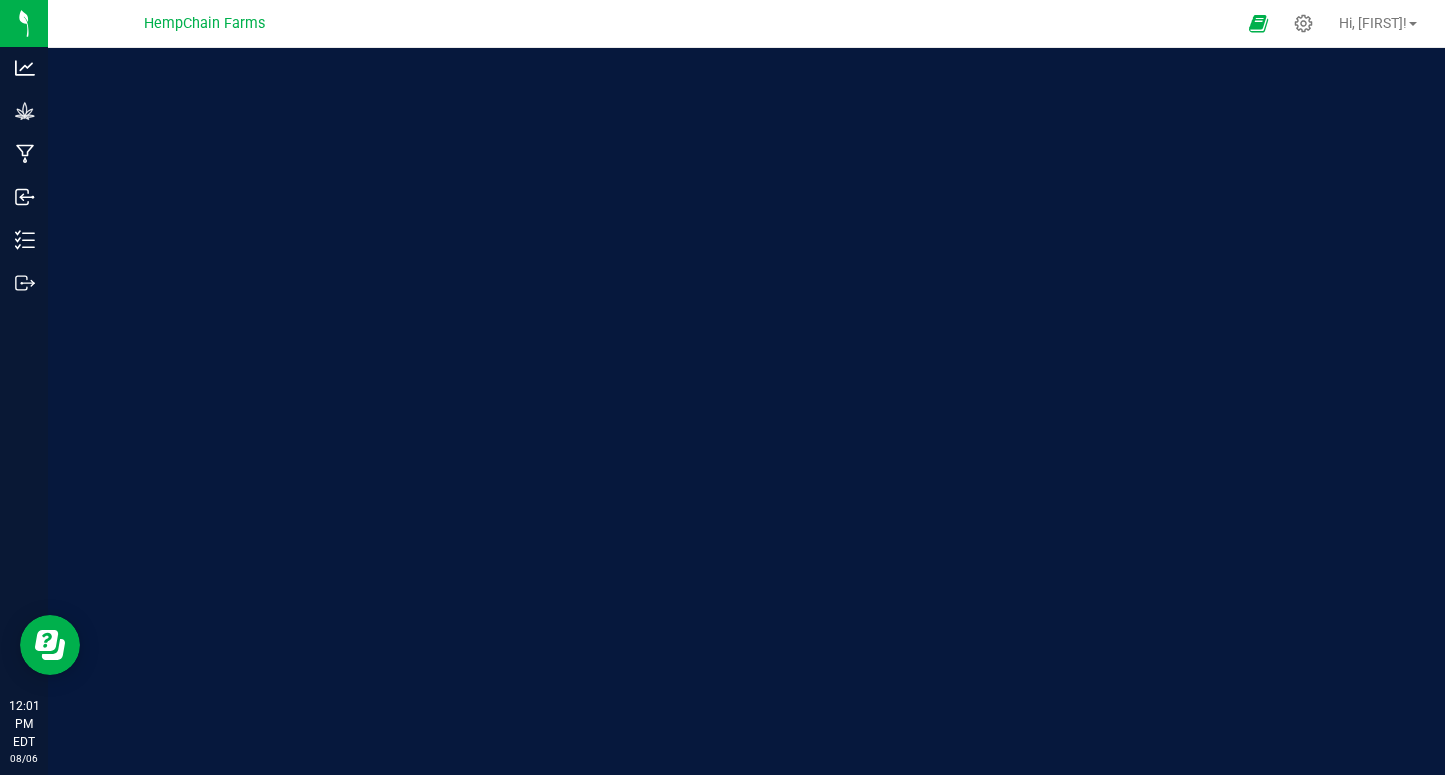 scroll, scrollTop: 0, scrollLeft: 0, axis: both 